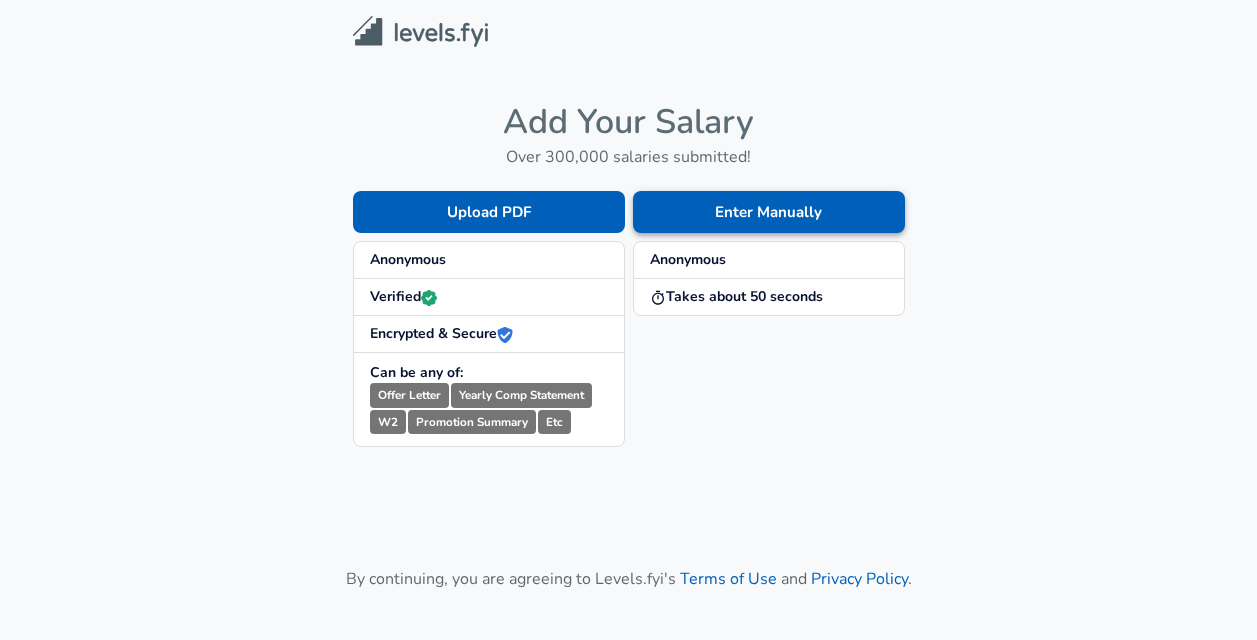 scroll, scrollTop: 0, scrollLeft: 0, axis: both 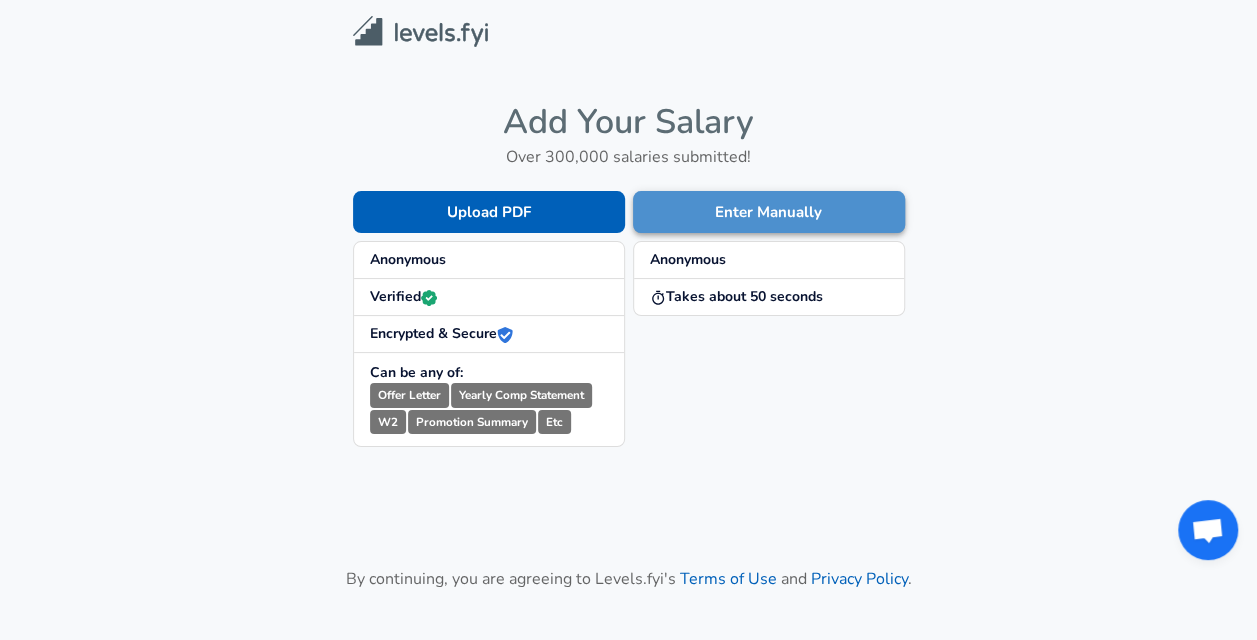 click on "Enter Manually" at bounding box center [769, 212] 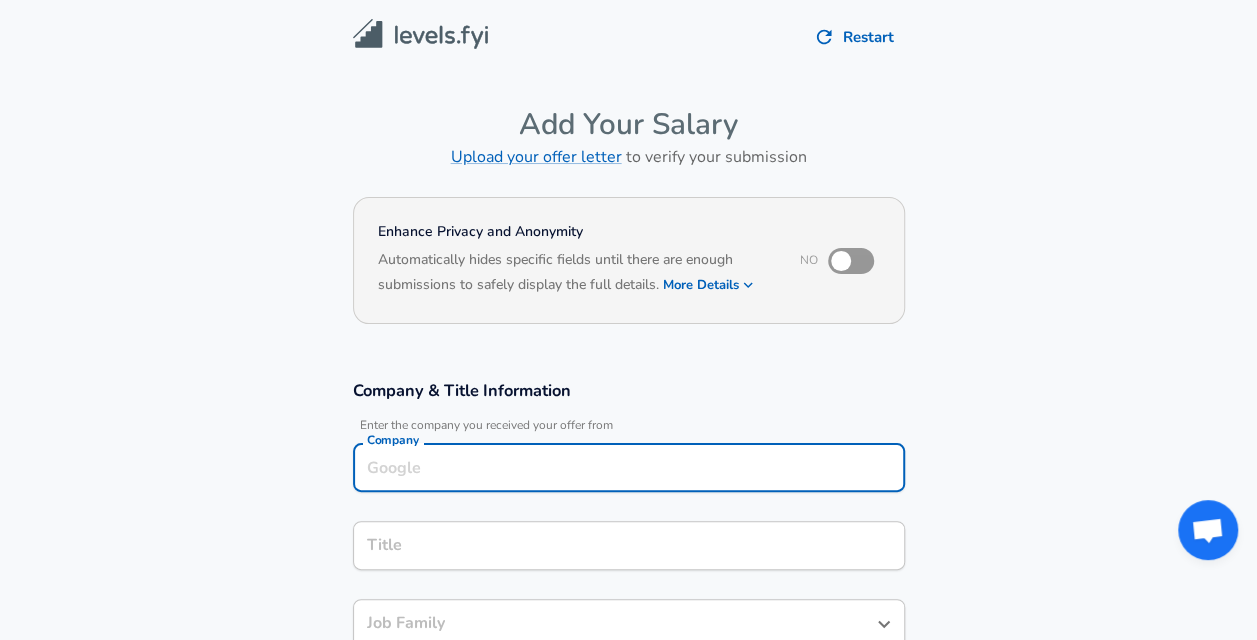scroll, scrollTop: 20, scrollLeft: 0, axis: vertical 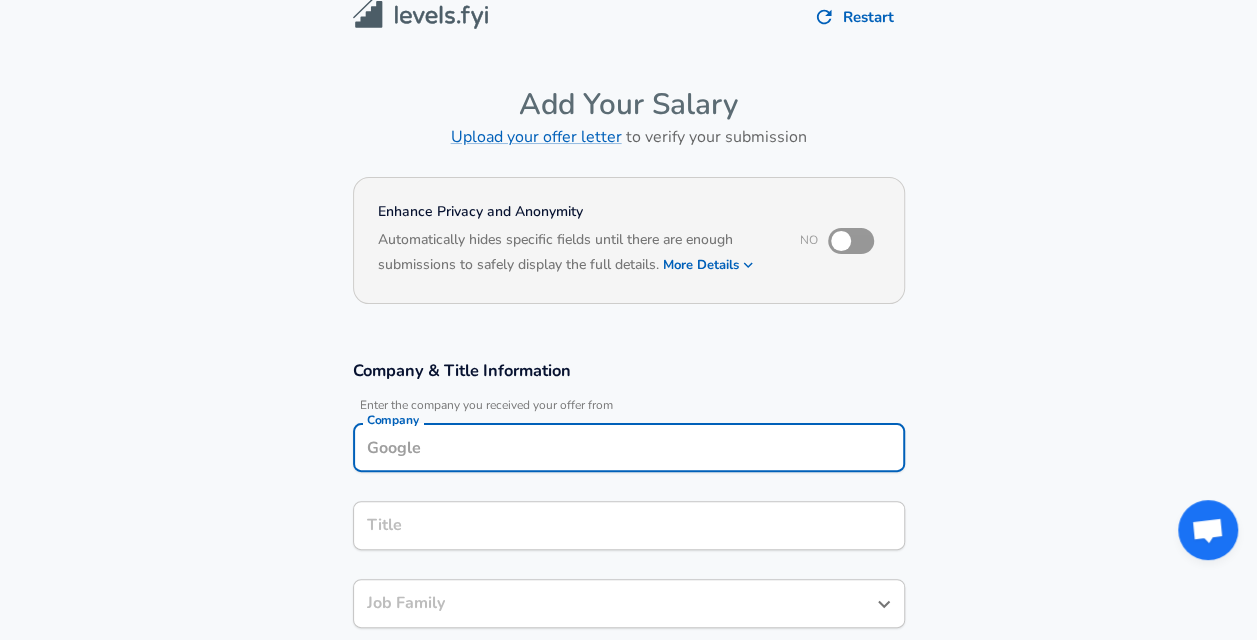 click on "Company" at bounding box center (629, 447) 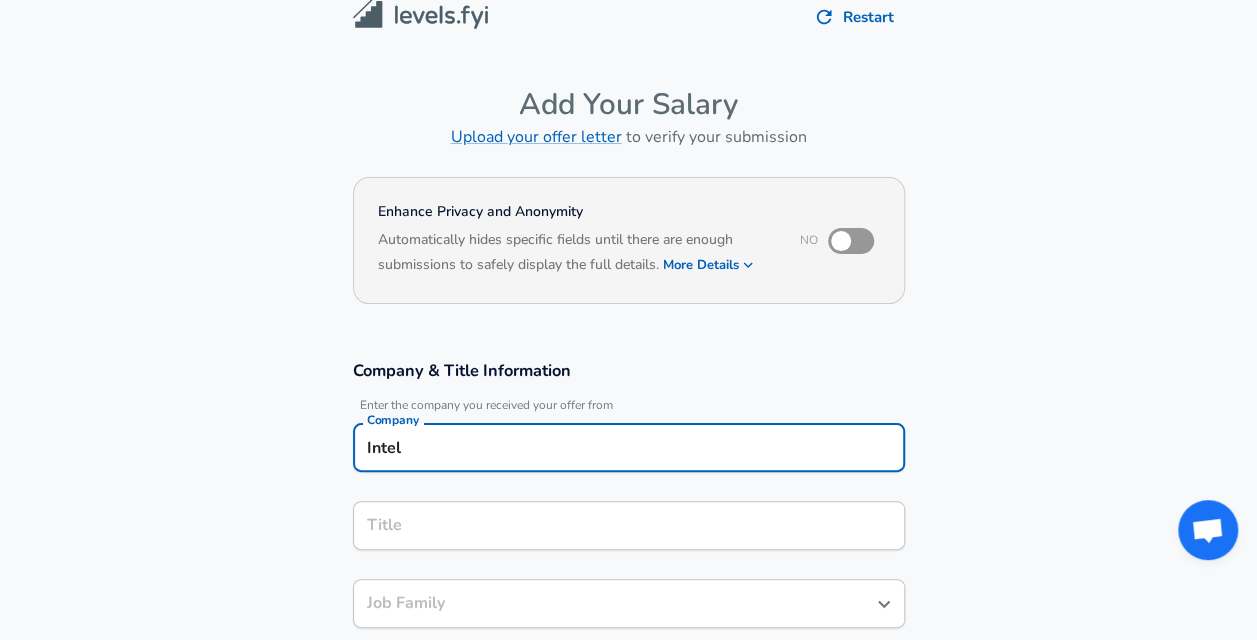 scroll, scrollTop: 0, scrollLeft: 0, axis: both 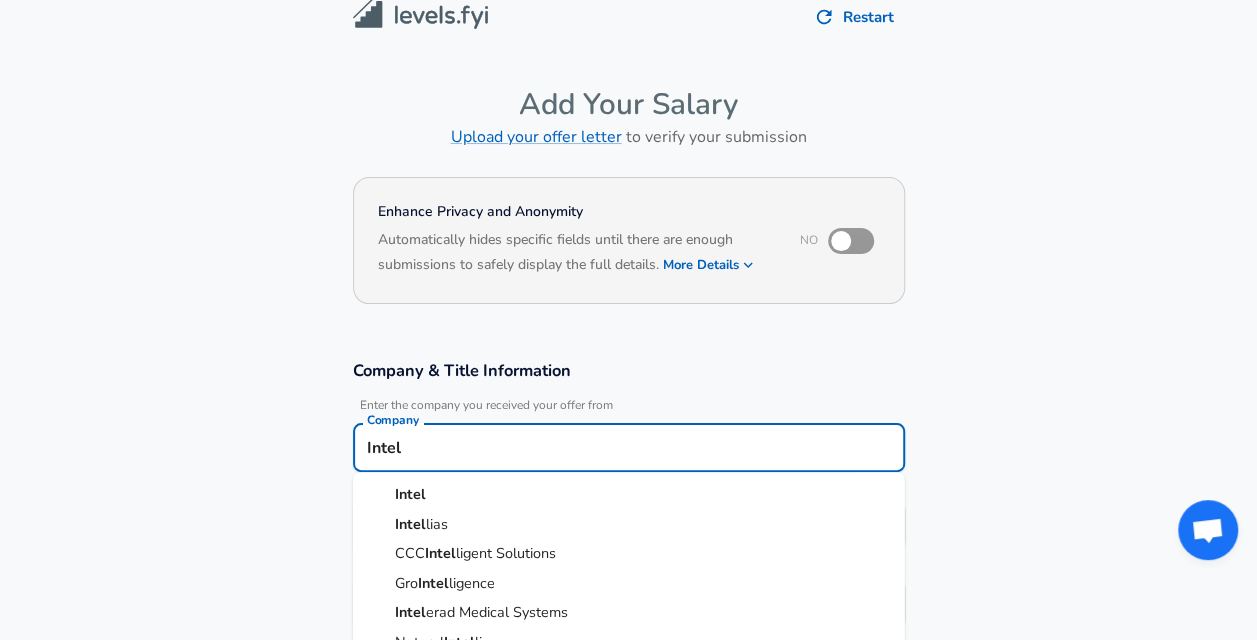 click on "Intel" at bounding box center (629, 495) 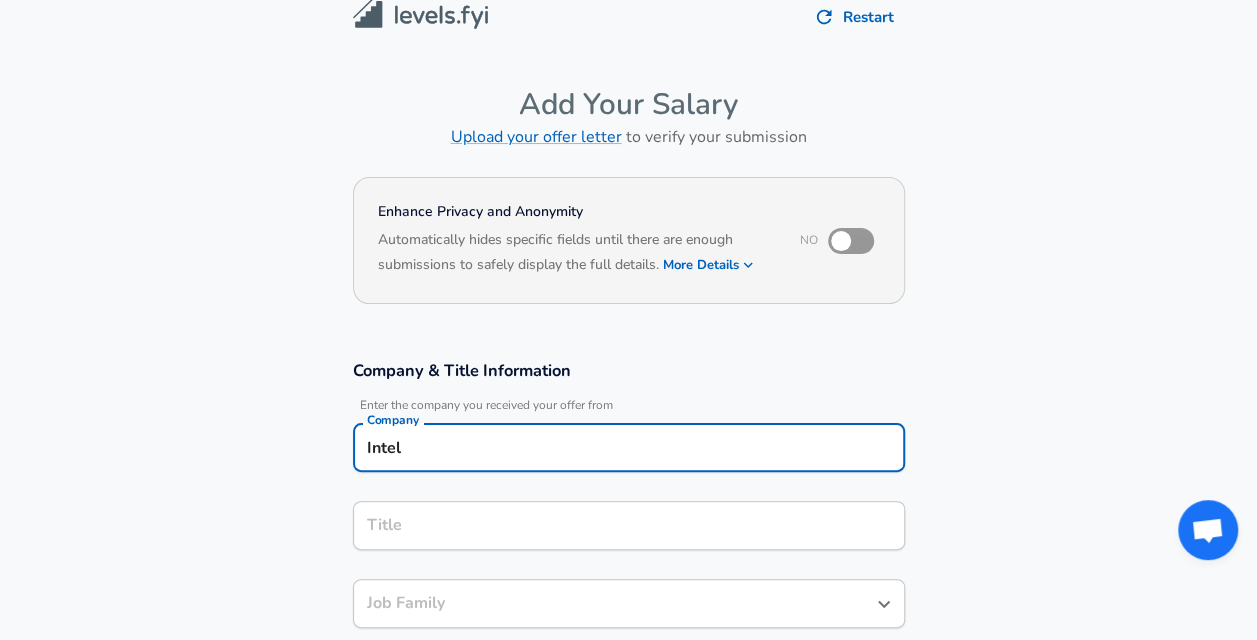 type on "Intel" 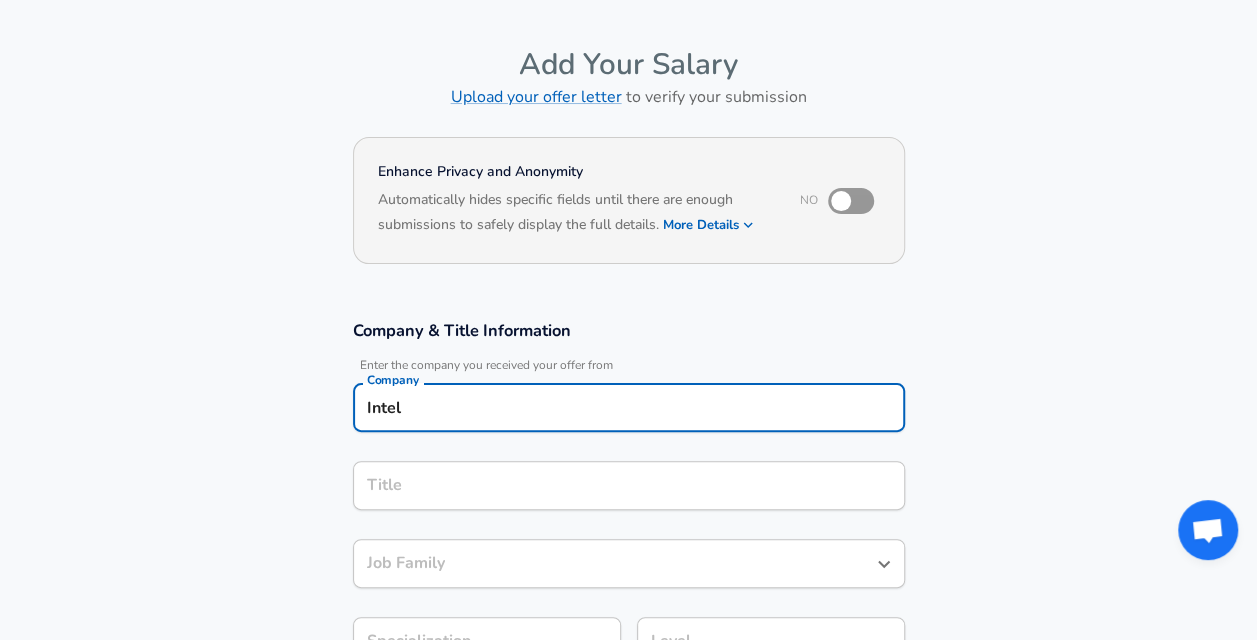 click on "Title" at bounding box center [629, 485] 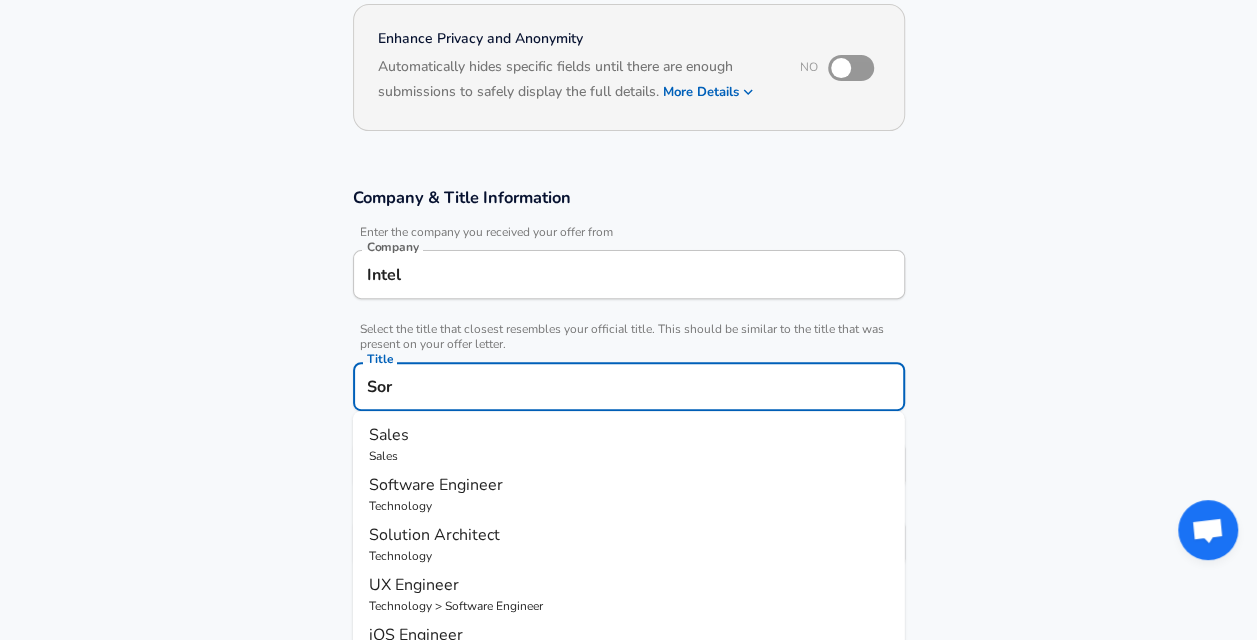 scroll, scrollTop: 194, scrollLeft: 0, axis: vertical 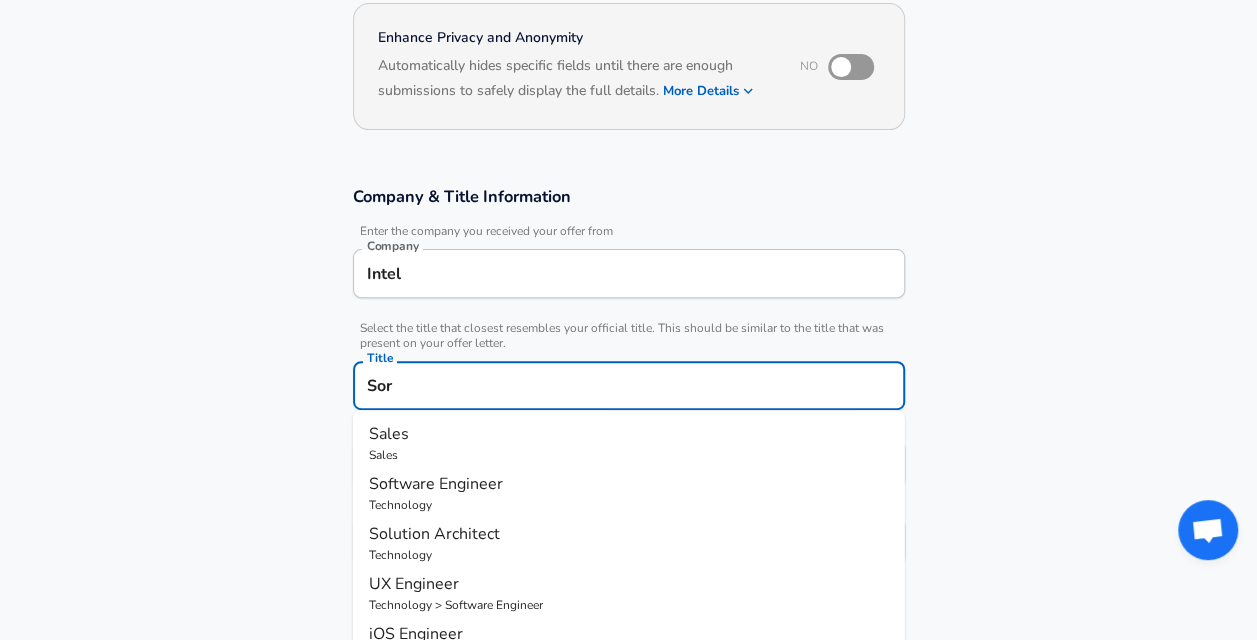 click on "Technology" at bounding box center [629, 505] 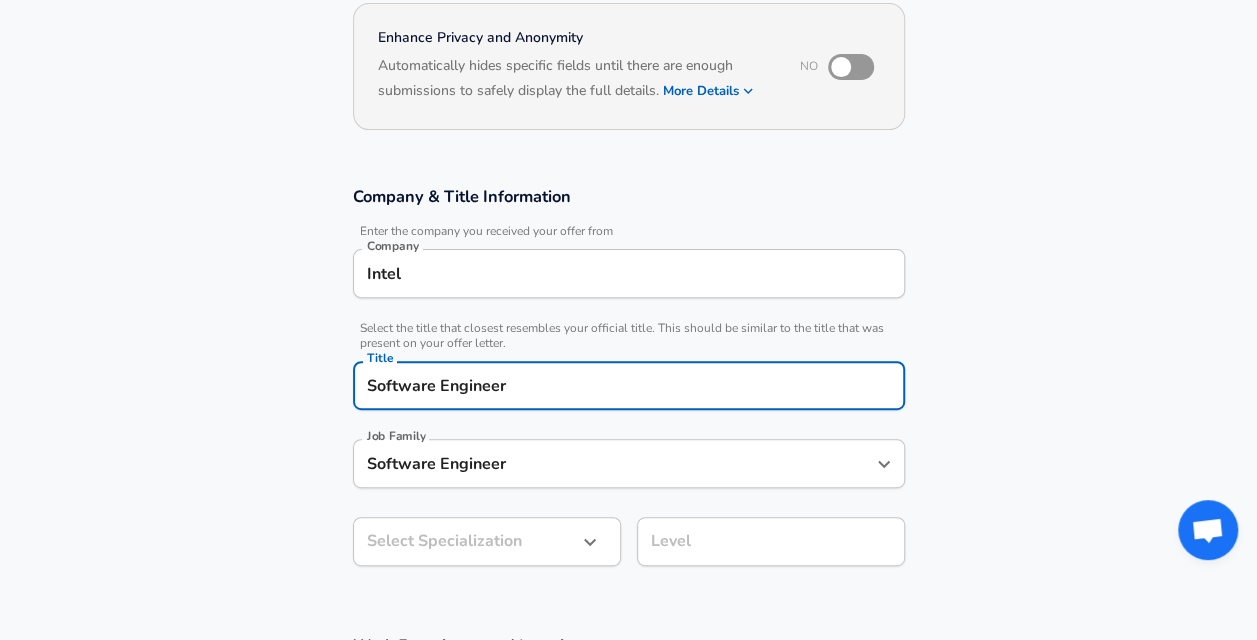 type on "Software Engineer" 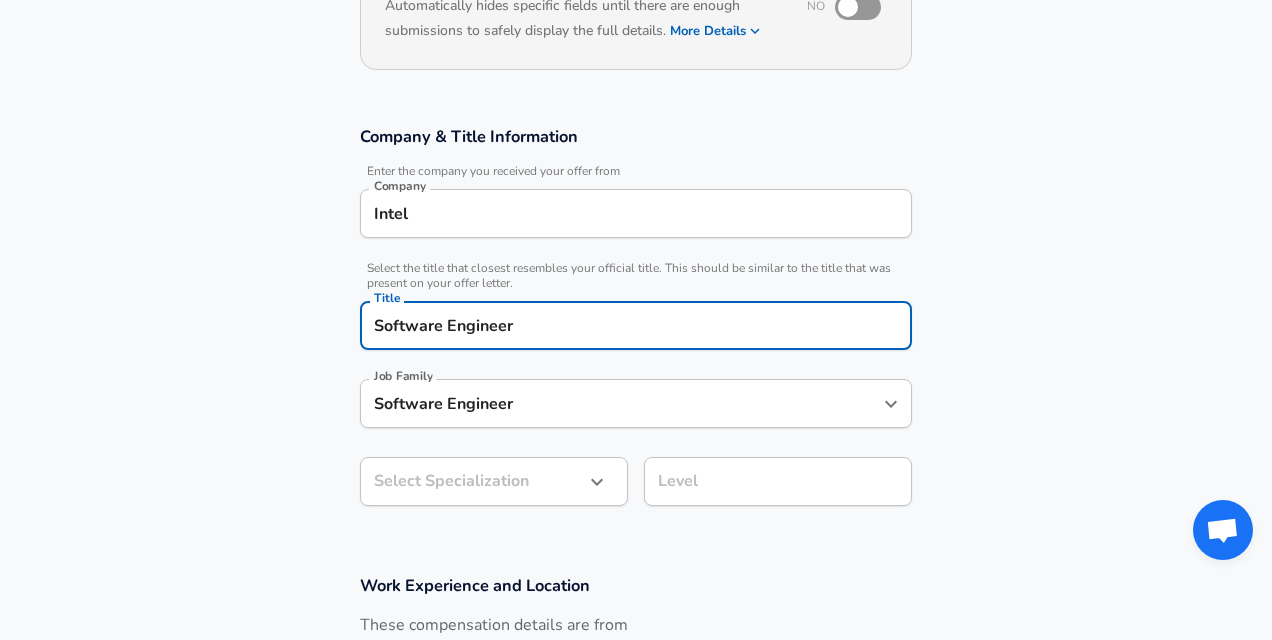 click on "Restart Add Your Salary Upload your offer letter to verify your submission Enhance Privacy and Anonymity No Automatically hides specific fields until there are enough submissions to safely display the full details. More Details Based on your submission and the data points that we have already collected, we will automatically hide and anonymize specific fields if there aren't enough data points to remain sufficiently anonymous. Company & Title Information Enter the company you received your offer from Company Intel Company Select the title that closest resembles your official title. This should be similar to the title that was present on your offer letter. Title Software Engineer Title Job Family Software Engineer Job Family Select Specialization ​ Select Specialization Level Level Work Experience and Location These compensation details are from the perspective of a: New Offer Employee Submit Salary By continuing, you are agreeing to Levels.fyi's Terms of Use and Privacy Policy. © 2017 -" at bounding box center [636, 66] 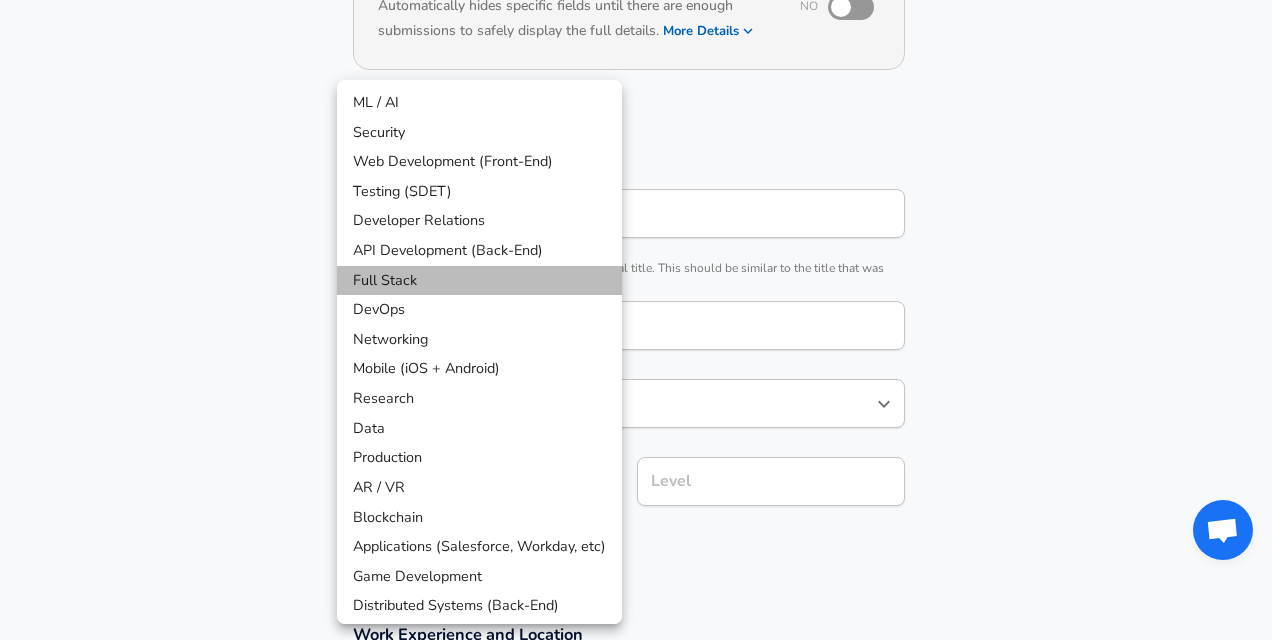 click on "Full Stack" at bounding box center (479, 281) 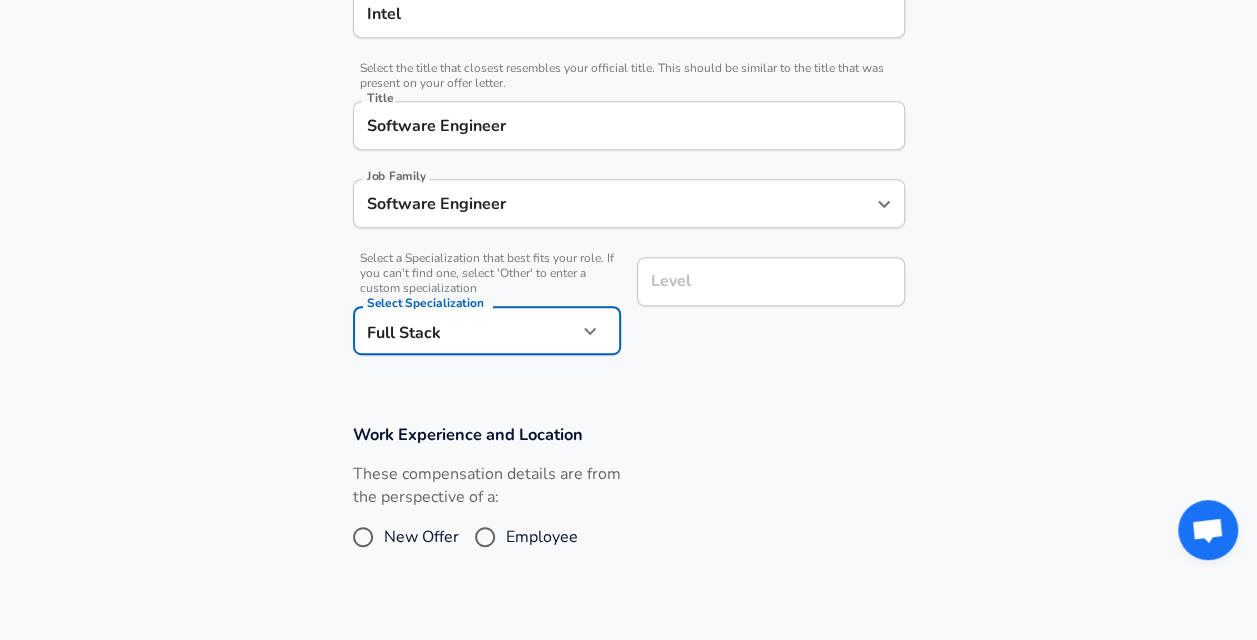 scroll, scrollTop: 494, scrollLeft: 0, axis: vertical 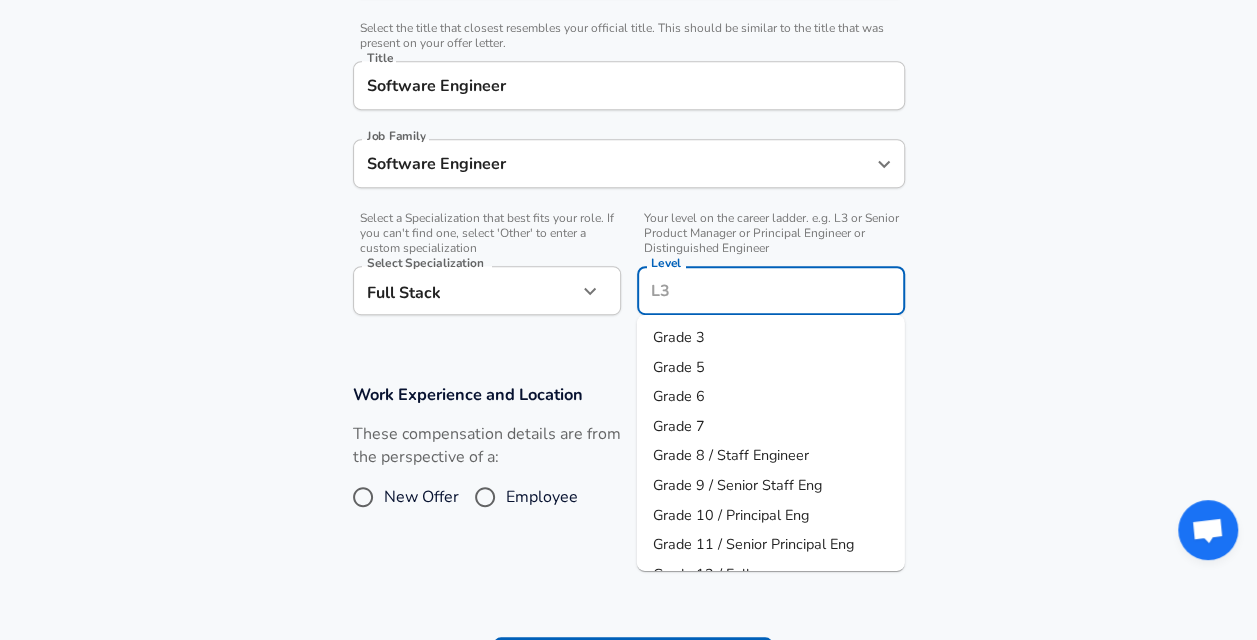 click on "Level" at bounding box center (771, 290) 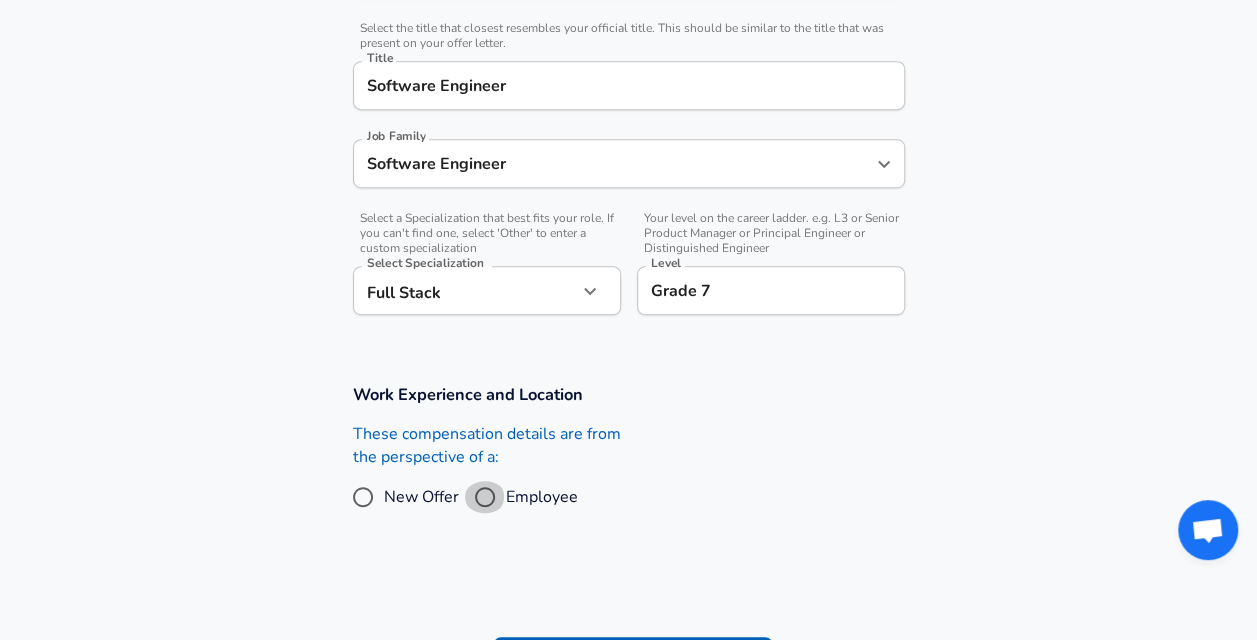 click on "Employee" at bounding box center (485, 497) 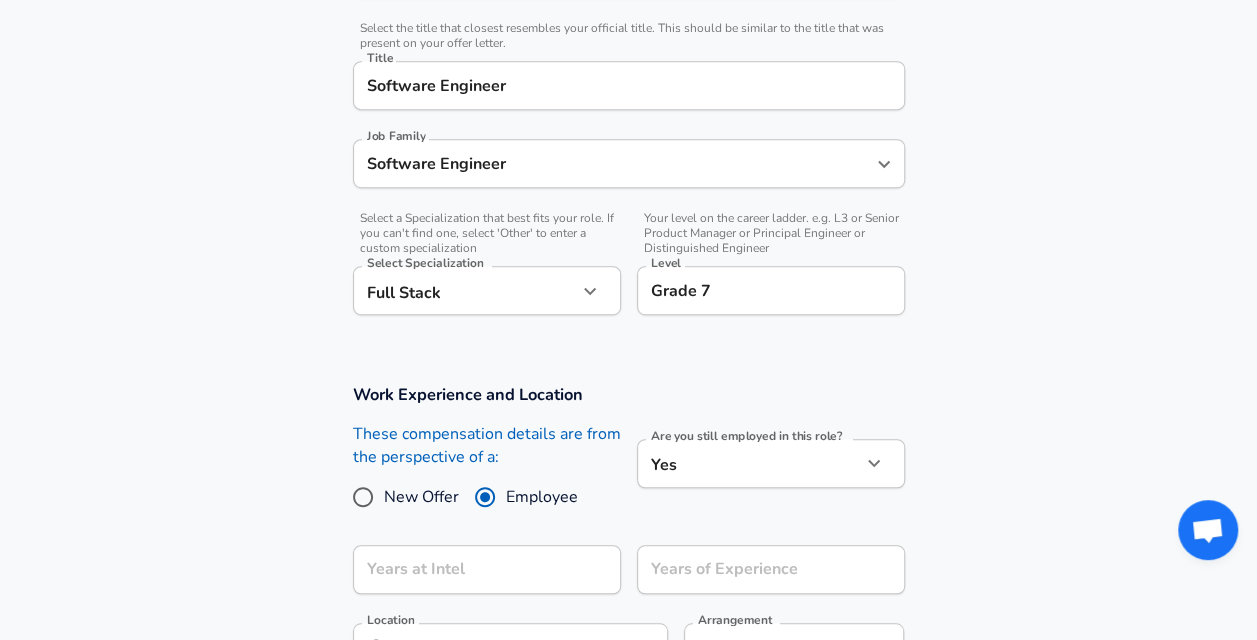 scroll, scrollTop: 607, scrollLeft: 0, axis: vertical 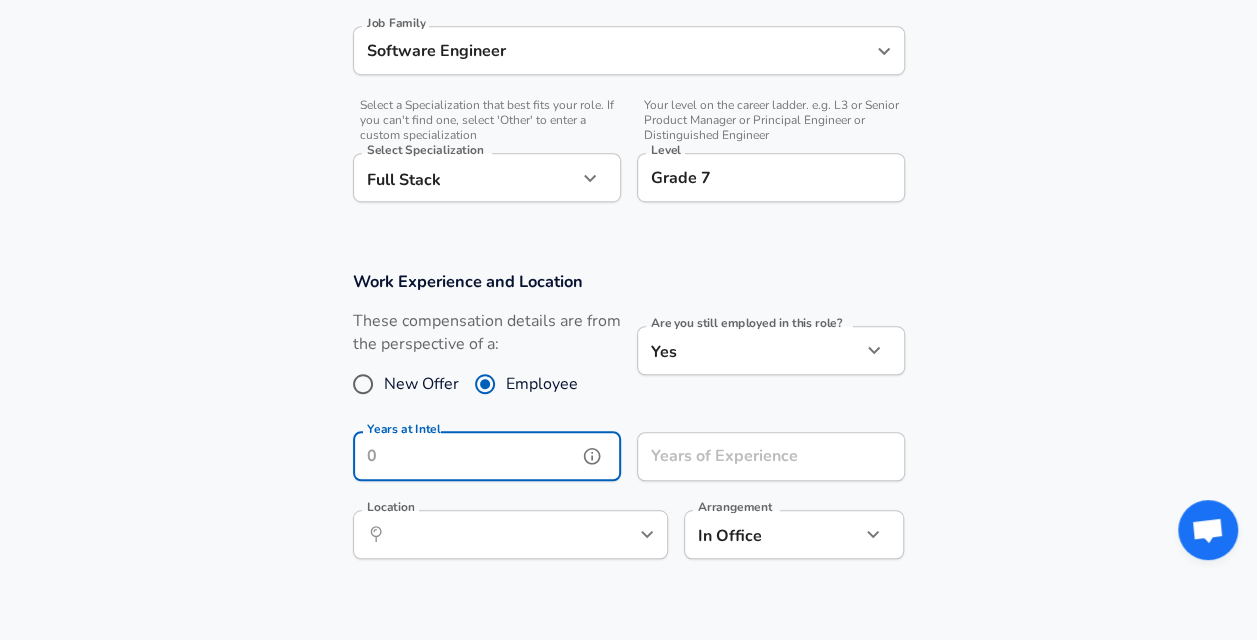 click on "Years at Intel" at bounding box center [465, 456] 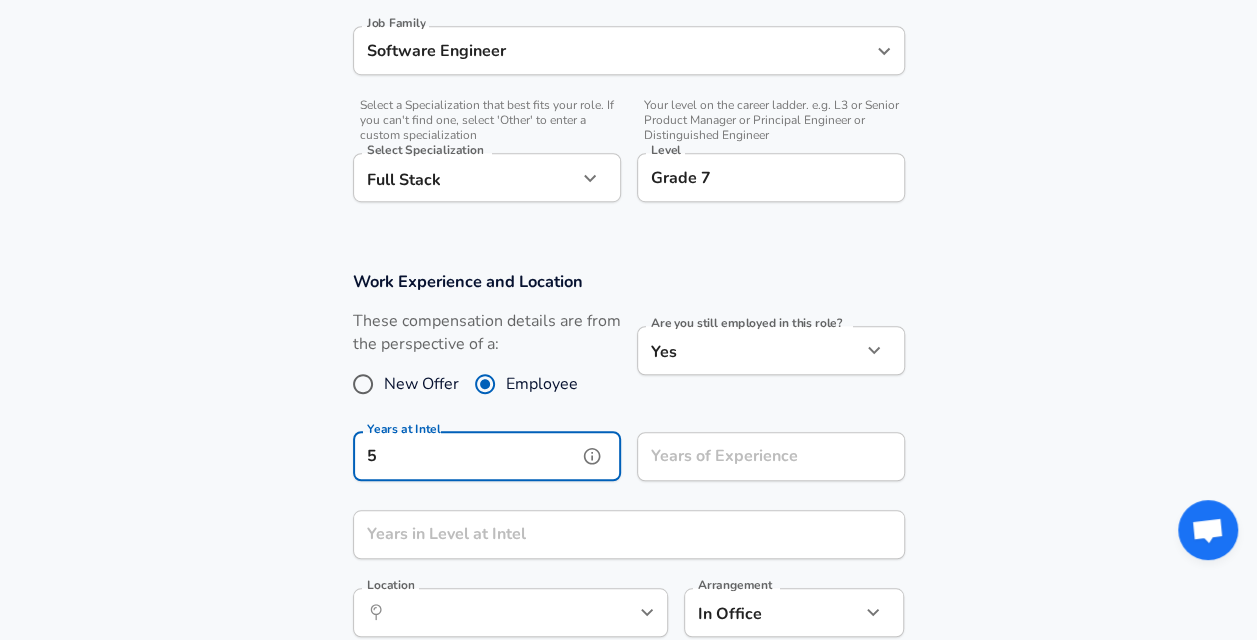 type on "5" 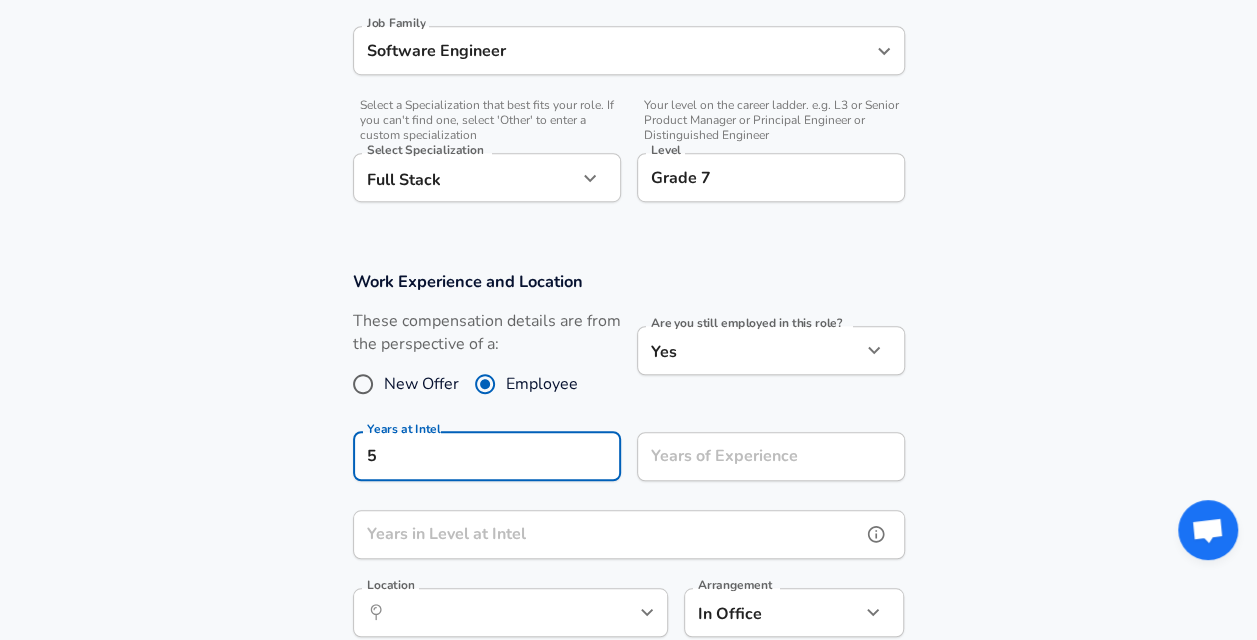 click on "Years in Level at Intel" at bounding box center [607, 534] 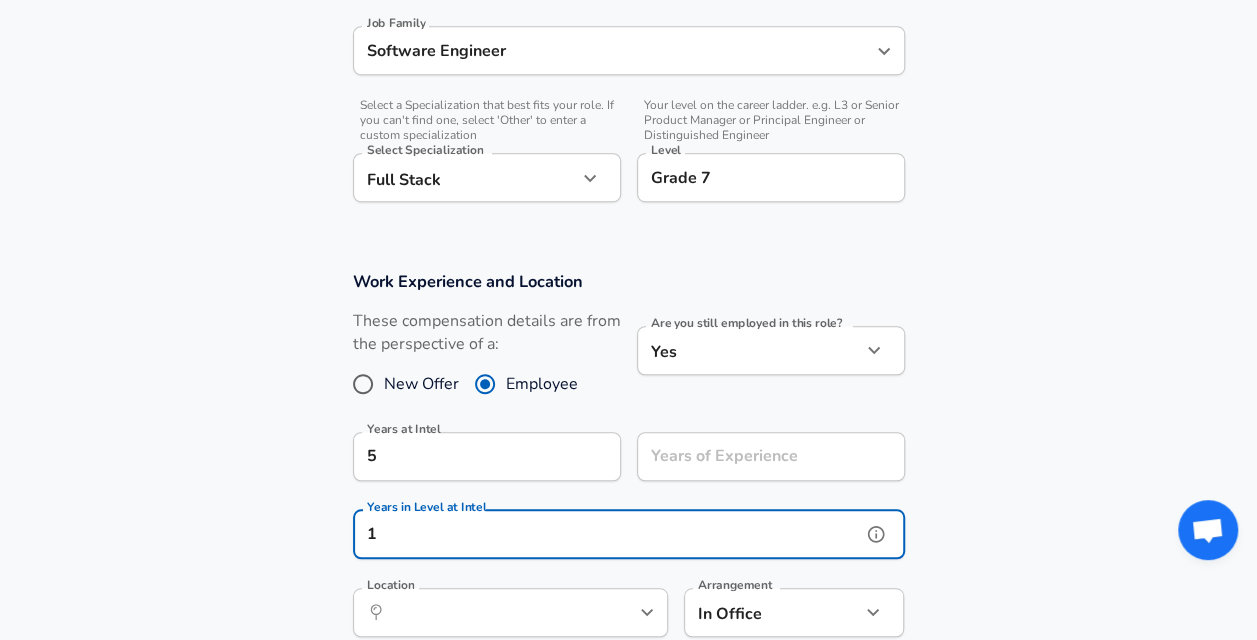 type on "1" 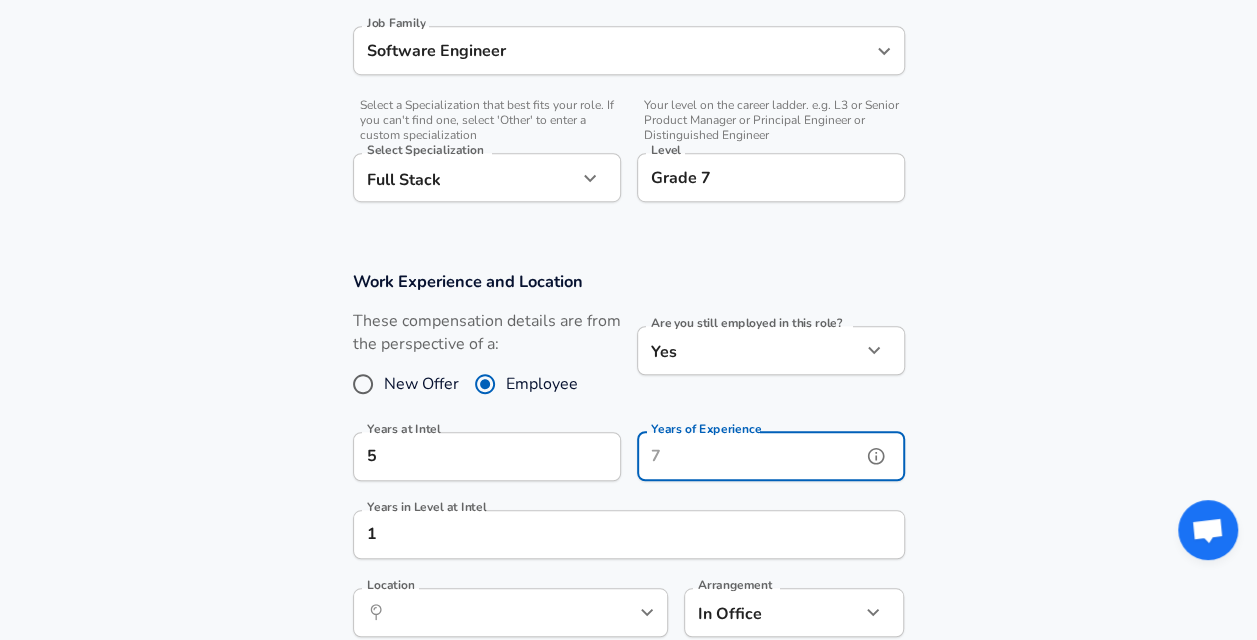 click on "Years of Experience Years of Experience" at bounding box center (771, 459) 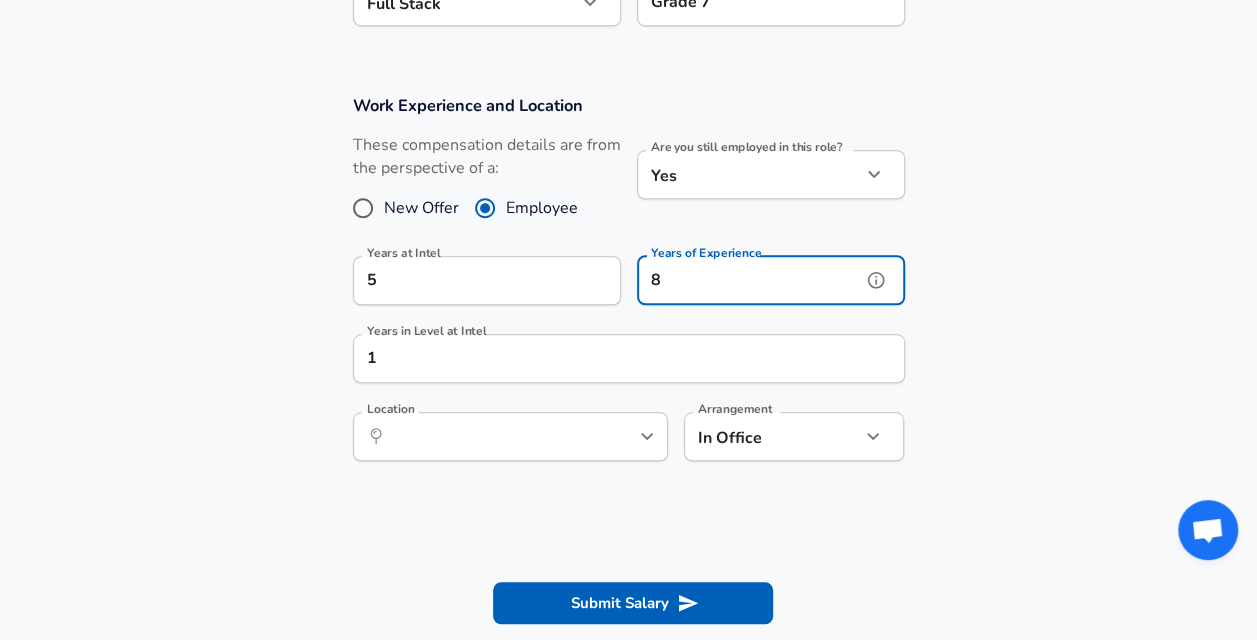 scroll, scrollTop: 785, scrollLeft: 0, axis: vertical 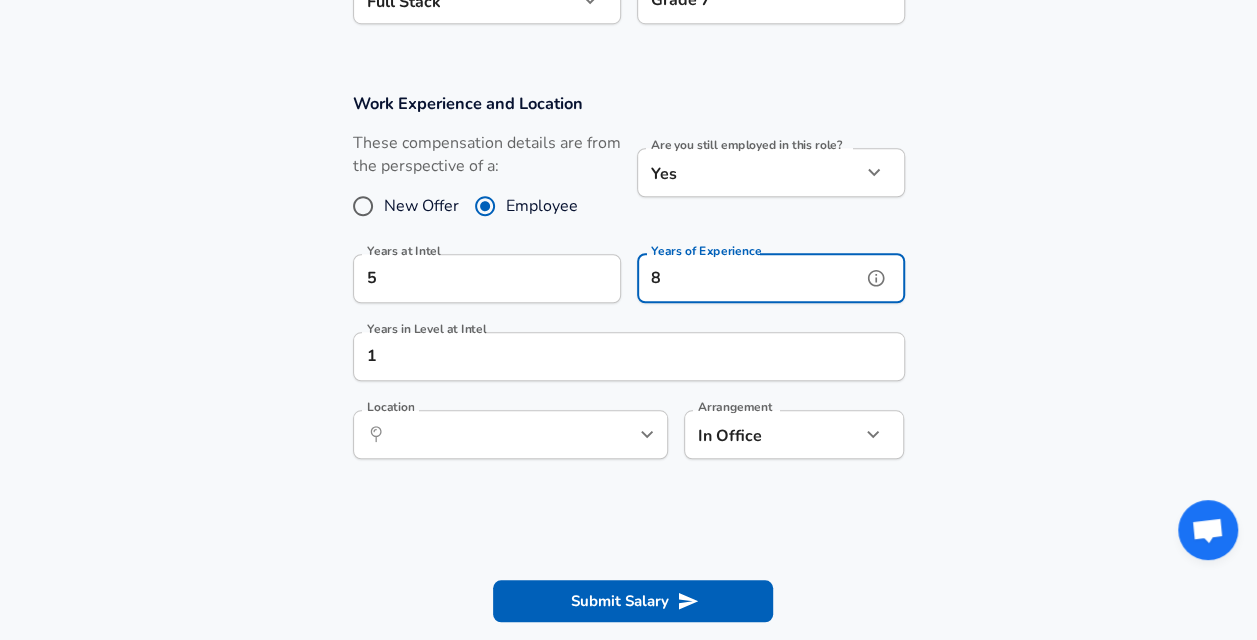 type on "8" 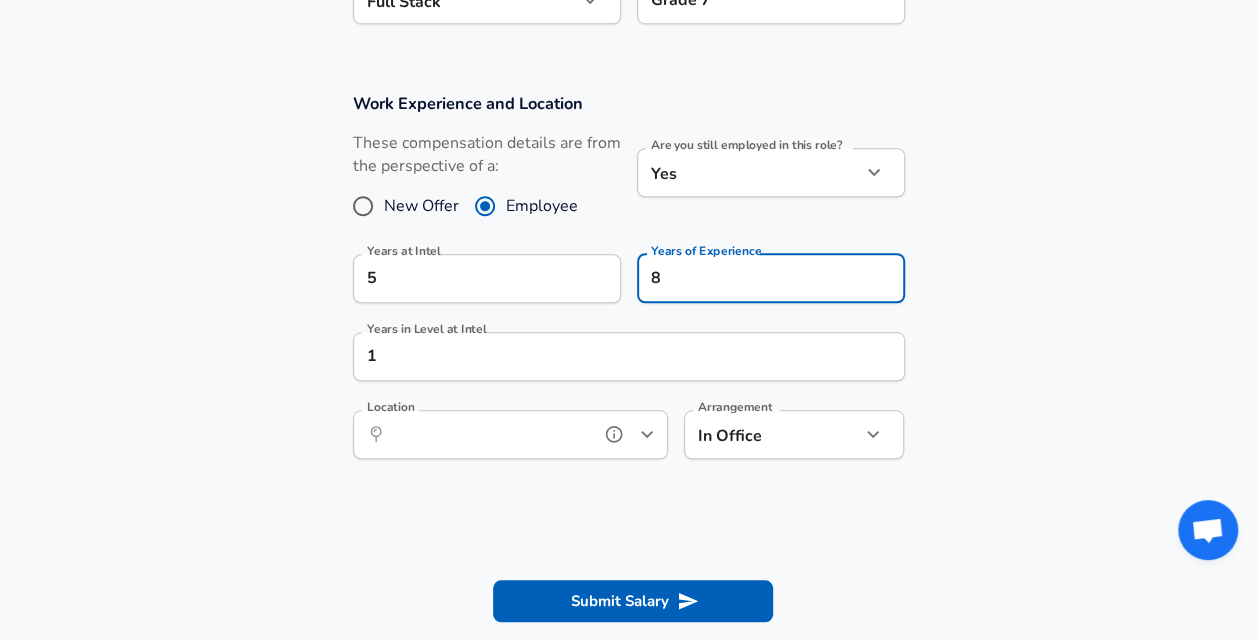 click on "Location" at bounding box center (488, 434) 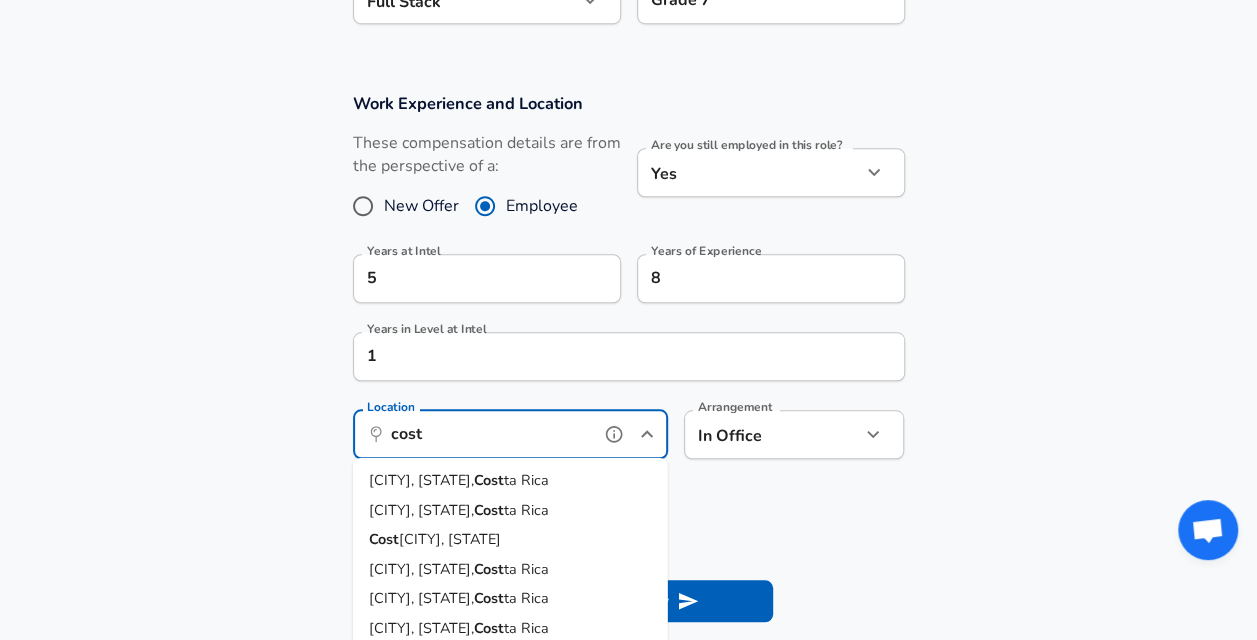click on "Cost" at bounding box center (489, 480) 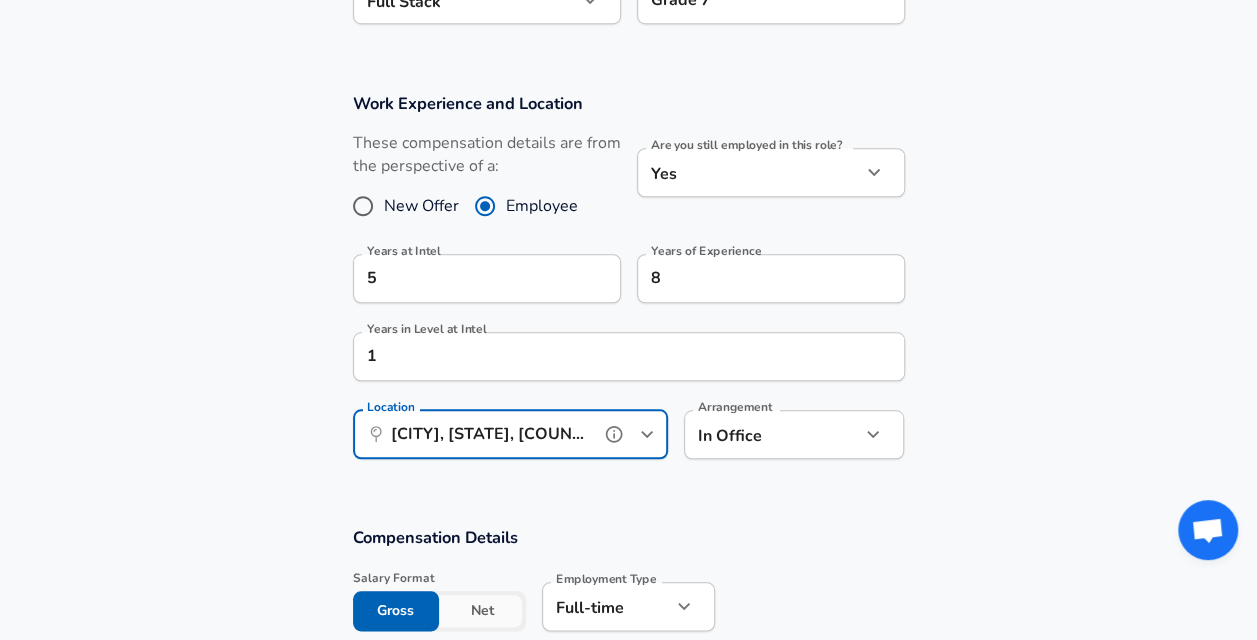 type on "[CITY], [STATE], [COUNTRY]" 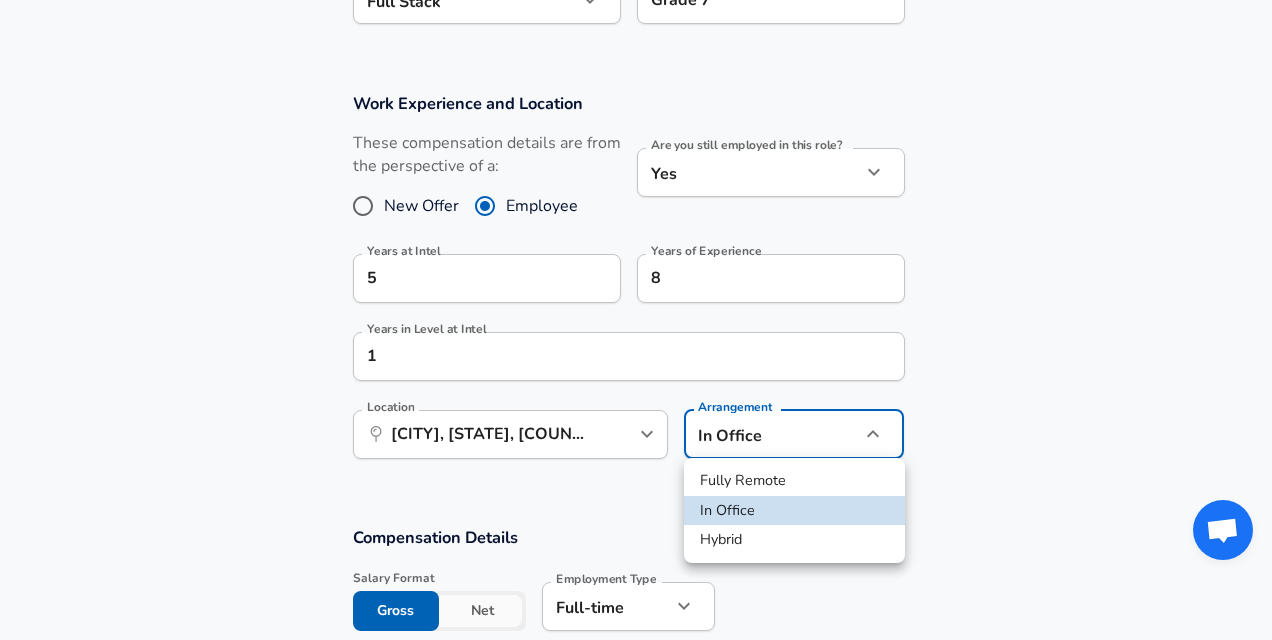 click on "Restart Add Your Salary Upload your offer letter to verify your submission Enhance Privacy and Anonymity No Automatically hides specific fields until there are enough submissions to safely display the full details. More Details Based on your submission and the data points that we have already collected, we will automatically hide and anonymize specific fields if there aren't enough data points to remain sufficiently anonymous. Company & Title Information Enter the company you received your offer from Company Intel Company Select the title that closest resembles your official title. This should be similar to the title that was present on your offer letter. Title Software Engineer Title Job Family Software Engineer Job Family Select a Specialization that best fits your role. If you can't find one, select 'Other' to enter a custom specialization Select Specialization Full Stack Full Stack Select Specialization Level Grade 7 Level Work Experience and Location New Offer Employee Yes yes Years at Intel" at bounding box center [636, -465] 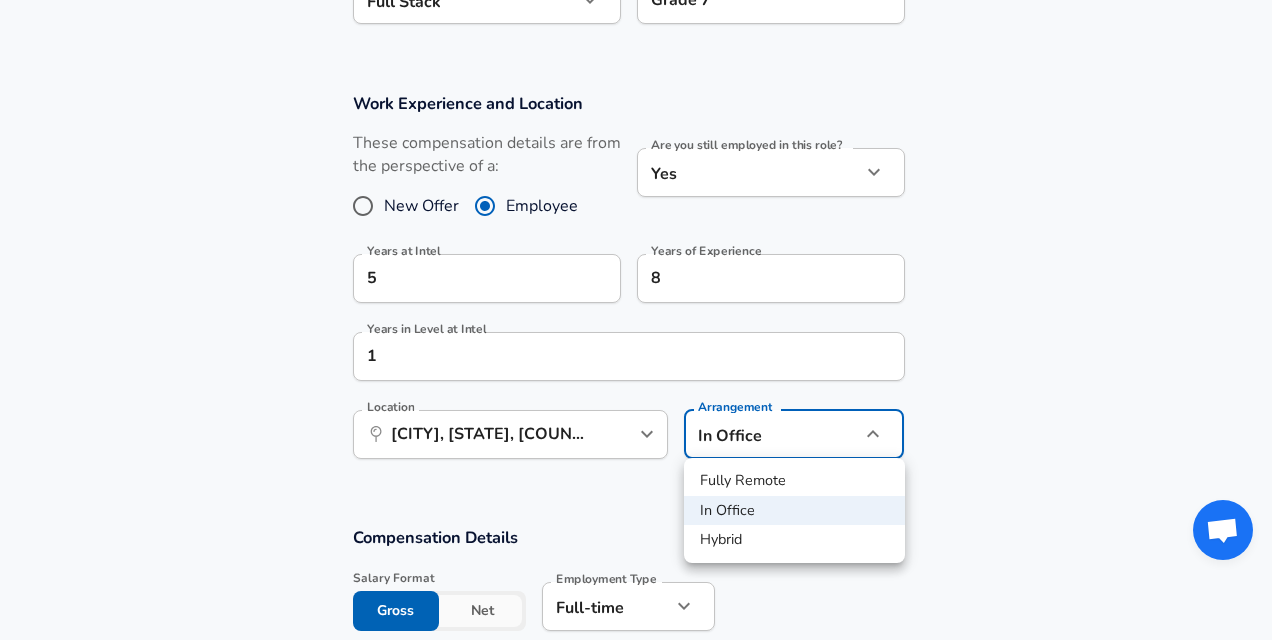click at bounding box center (636, 320) 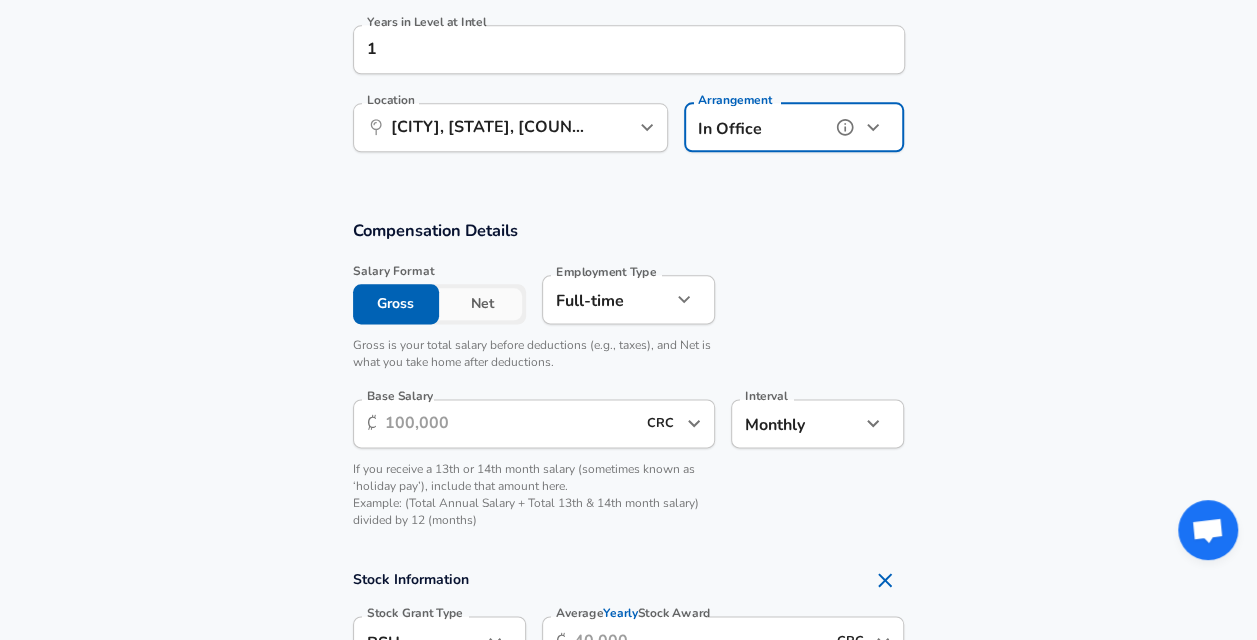 scroll, scrollTop: 1137, scrollLeft: 0, axis: vertical 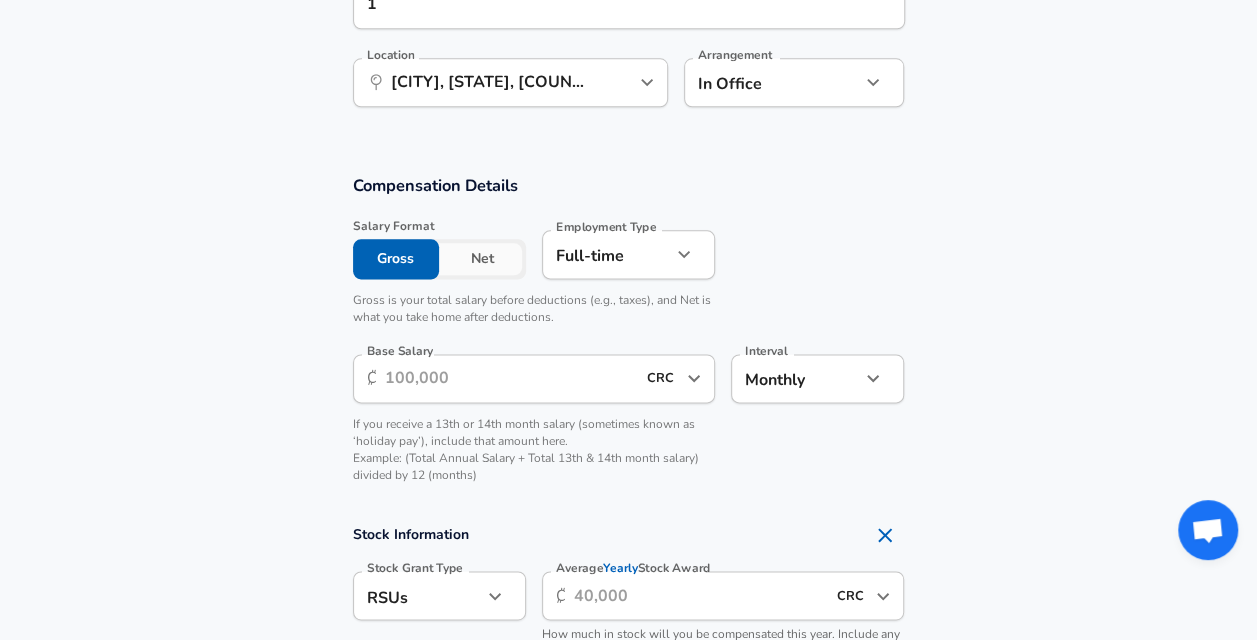 click on "Base Salary" at bounding box center [510, 378] 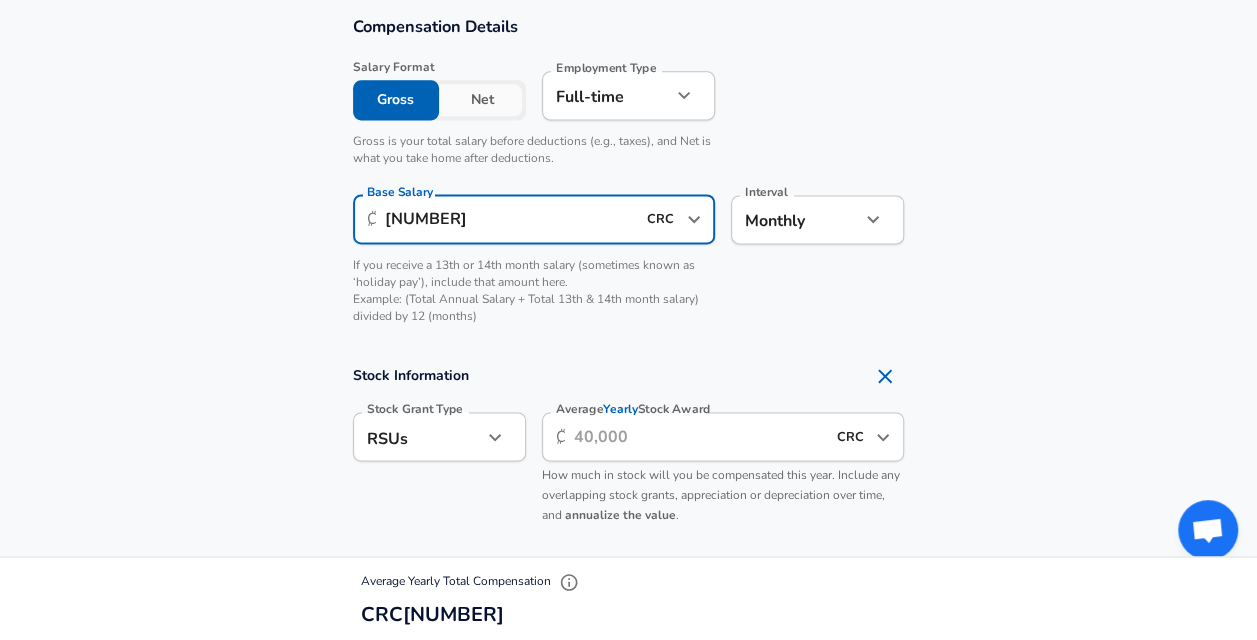 scroll, scrollTop: 1299, scrollLeft: 0, axis: vertical 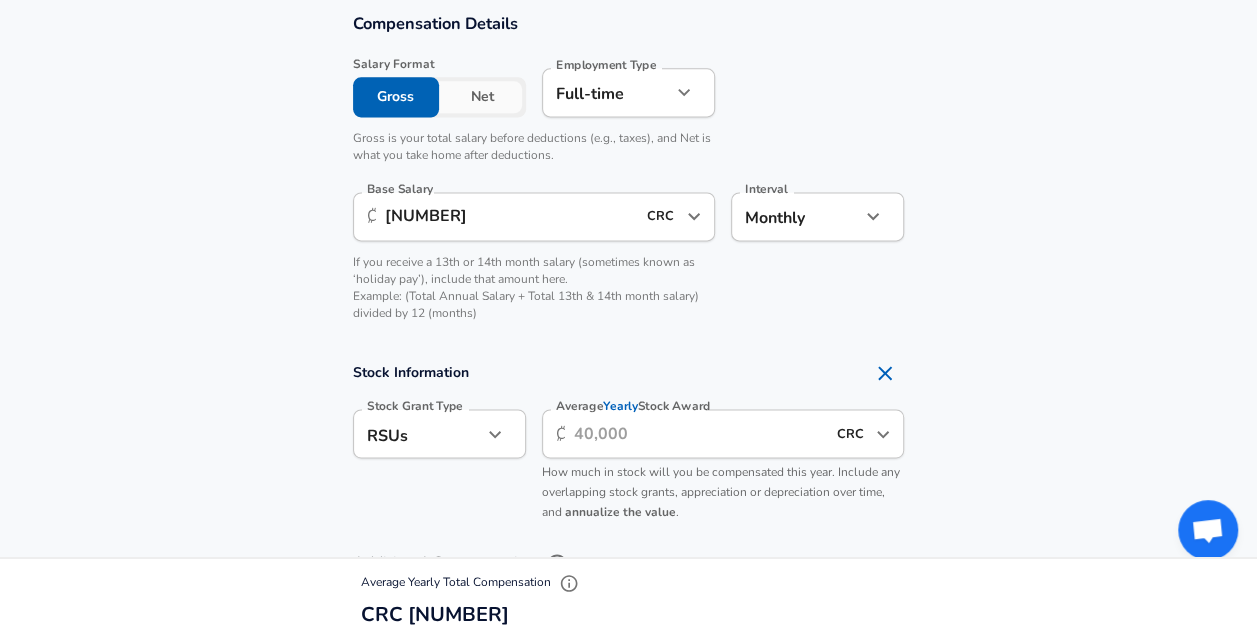 click on "If you receive a 13th or 14th month salary (sometimes known as ‘holiday pay’), include that amount here. Example: (Total Annual Salary + Total 13th & 14th month salary) divided by 12 (months)" at bounding box center (534, 288) 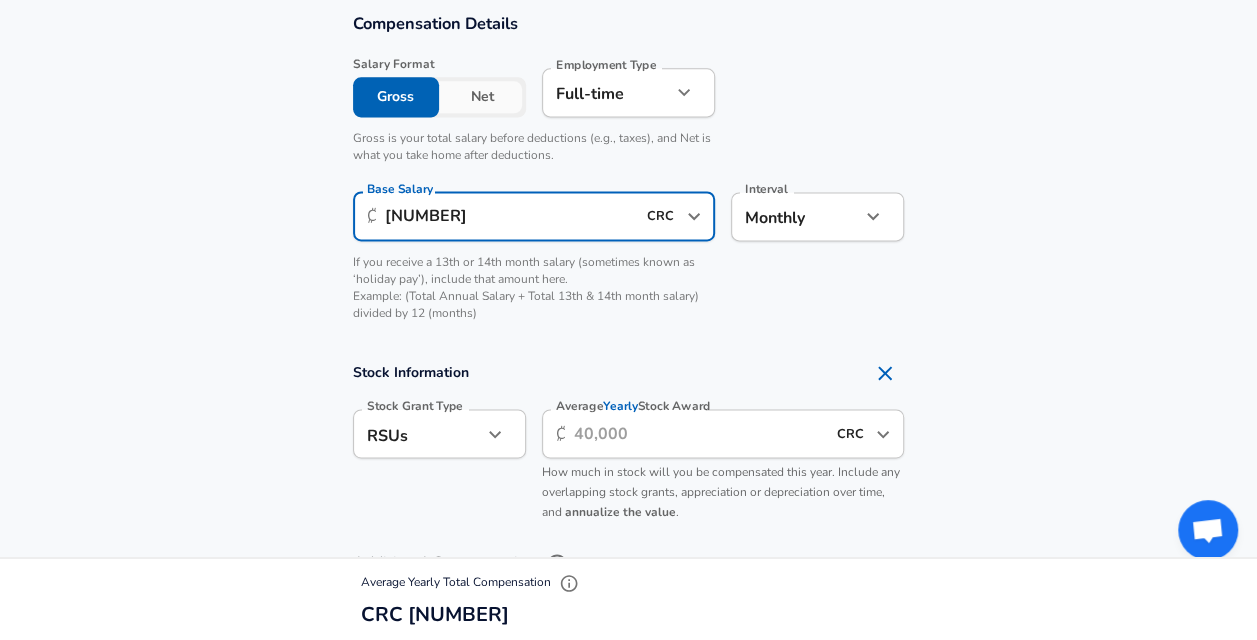 scroll, scrollTop: 1389, scrollLeft: 0, axis: vertical 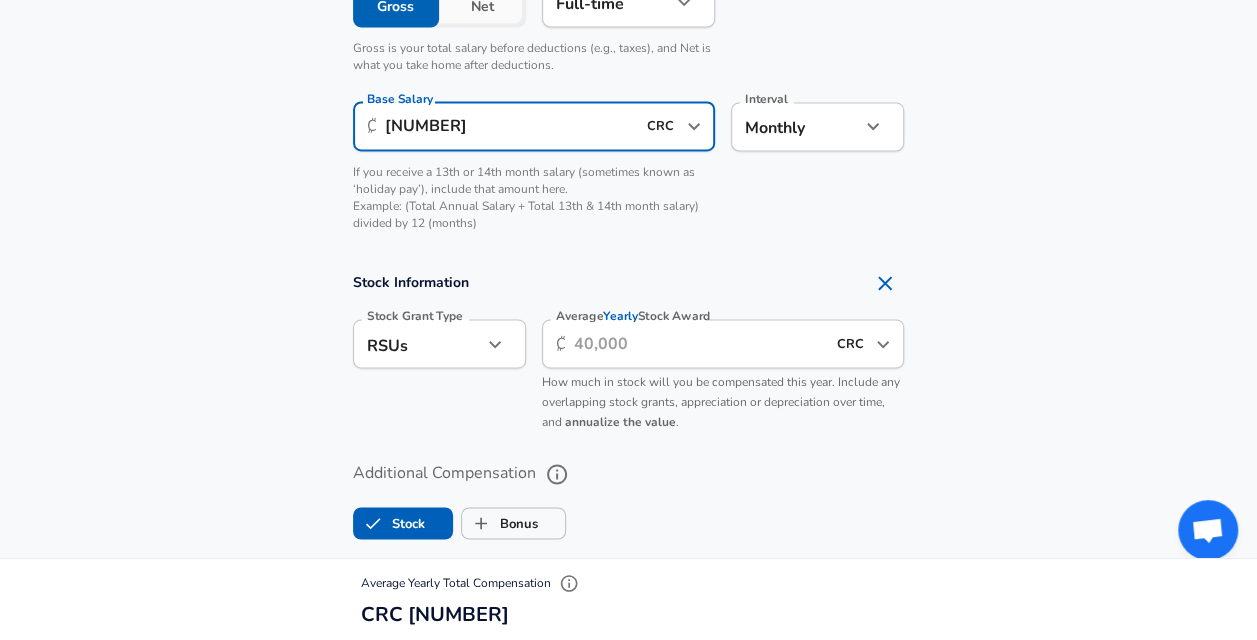 type on "[NUMBER]" 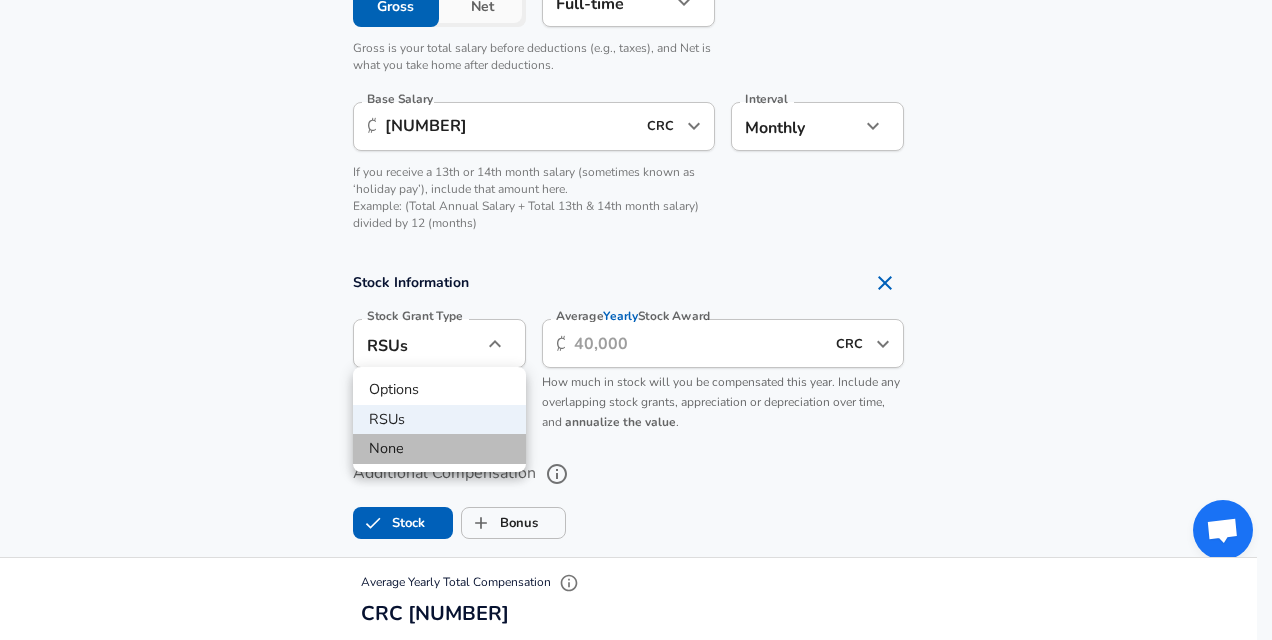 click on "None" at bounding box center [439, 449] 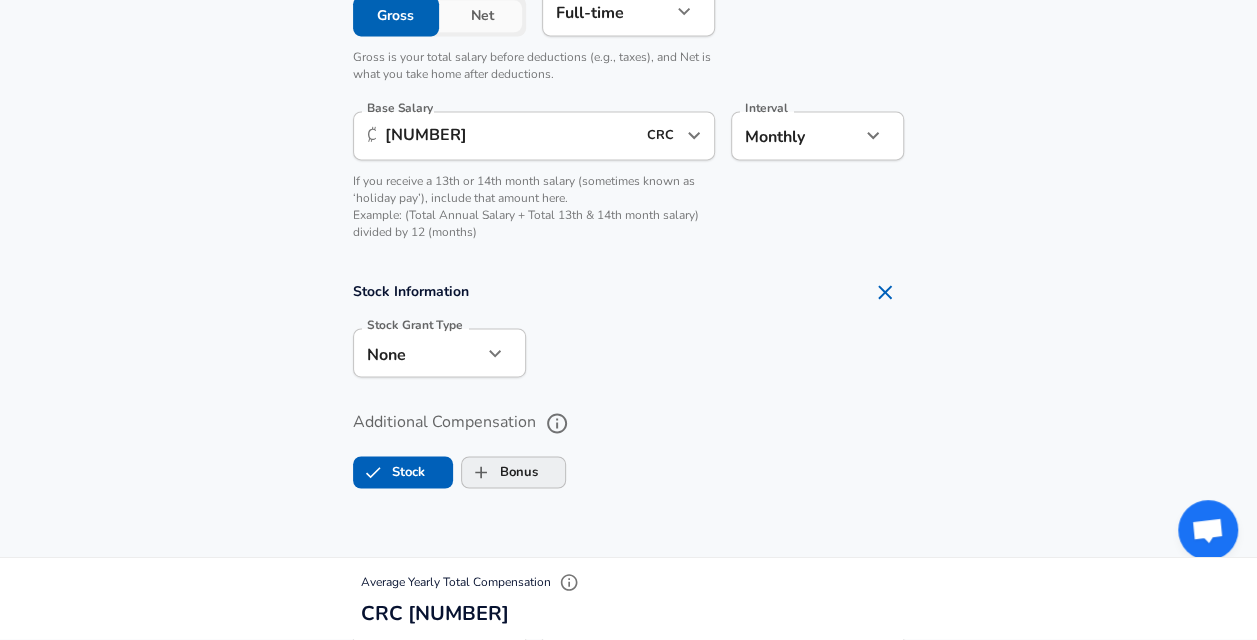 scroll, scrollTop: 1376, scrollLeft: 0, axis: vertical 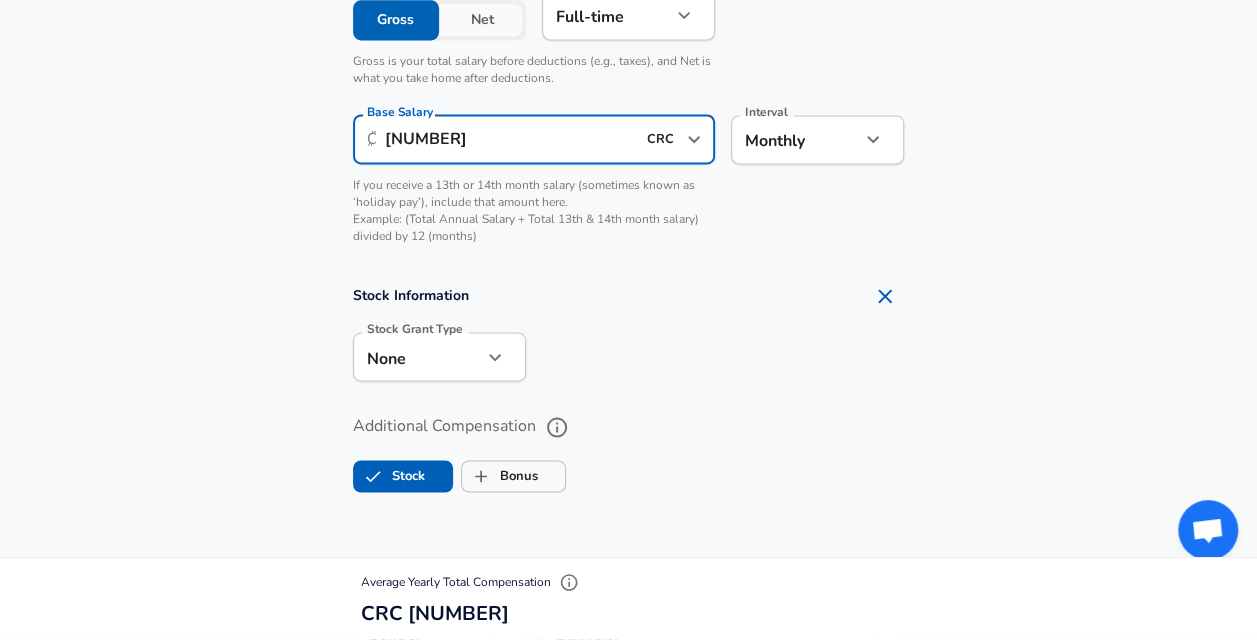 click on "[NUMBER]" at bounding box center (510, 139) 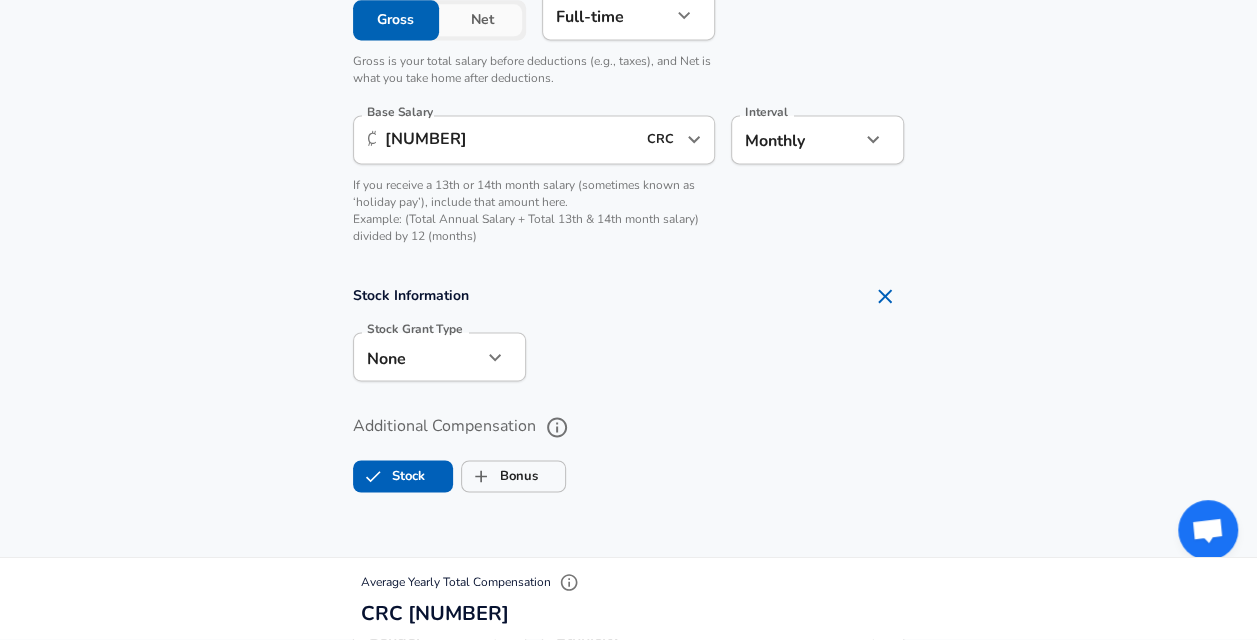click on "Stock Information  Stock Grant Type None none Stock Grant Type" at bounding box center [628, 335] 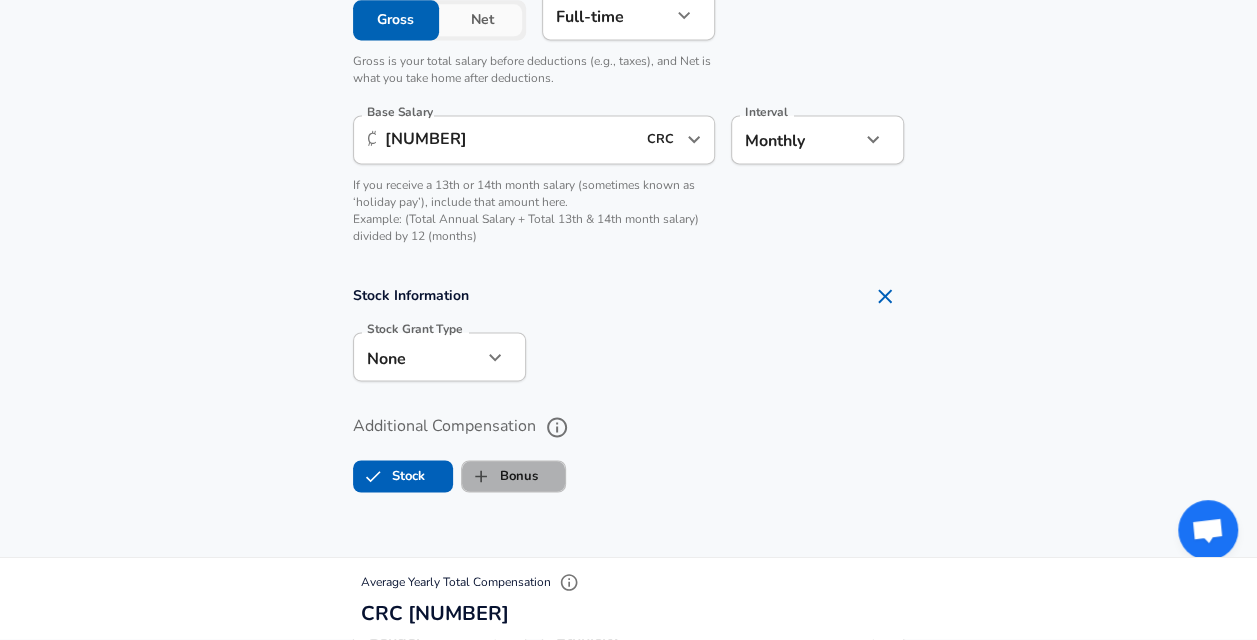 click on "Bonus" at bounding box center [500, 476] 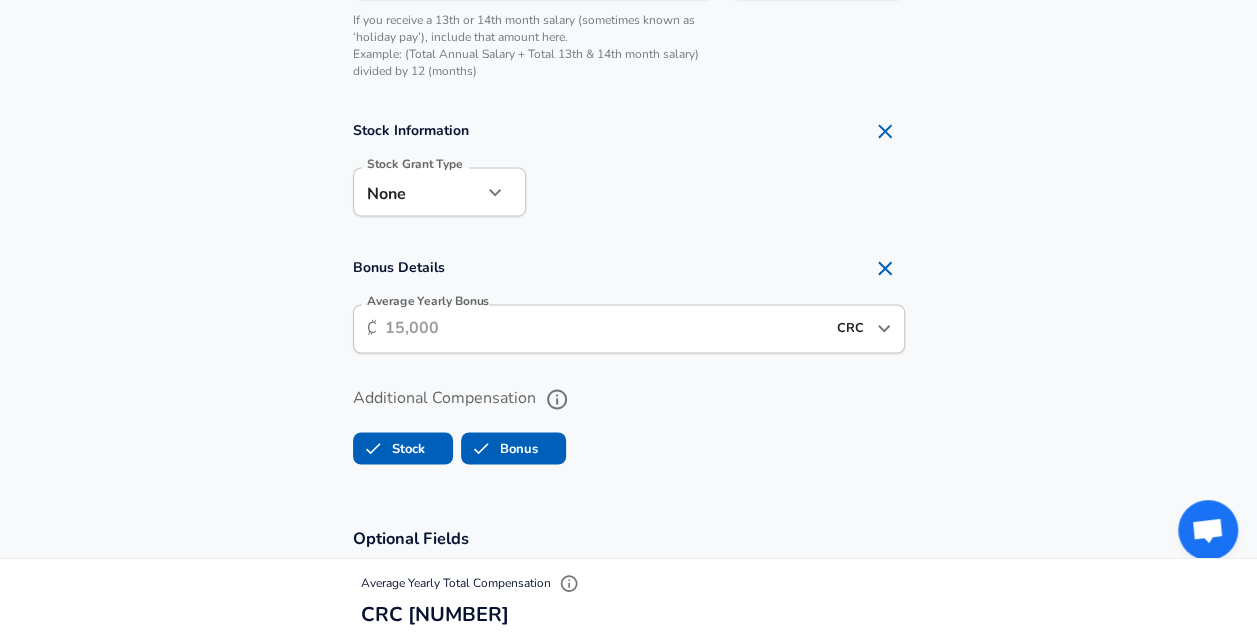 scroll, scrollTop: 1543, scrollLeft: 0, axis: vertical 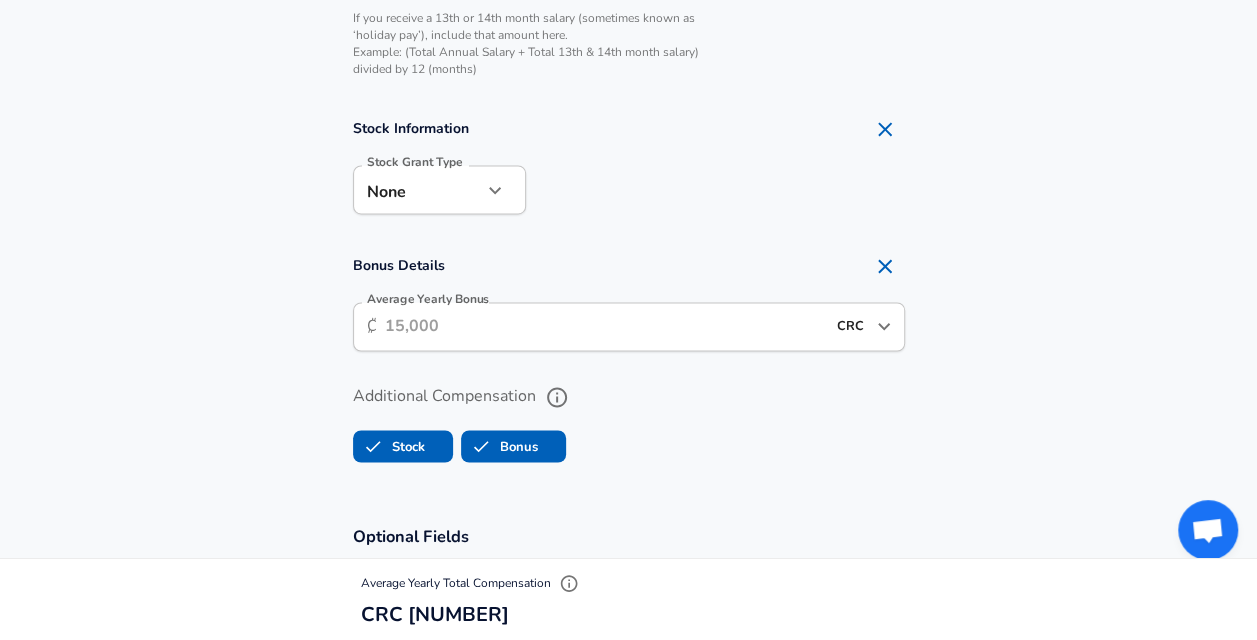 click on "Average Yearly Bonus" at bounding box center [605, 326] 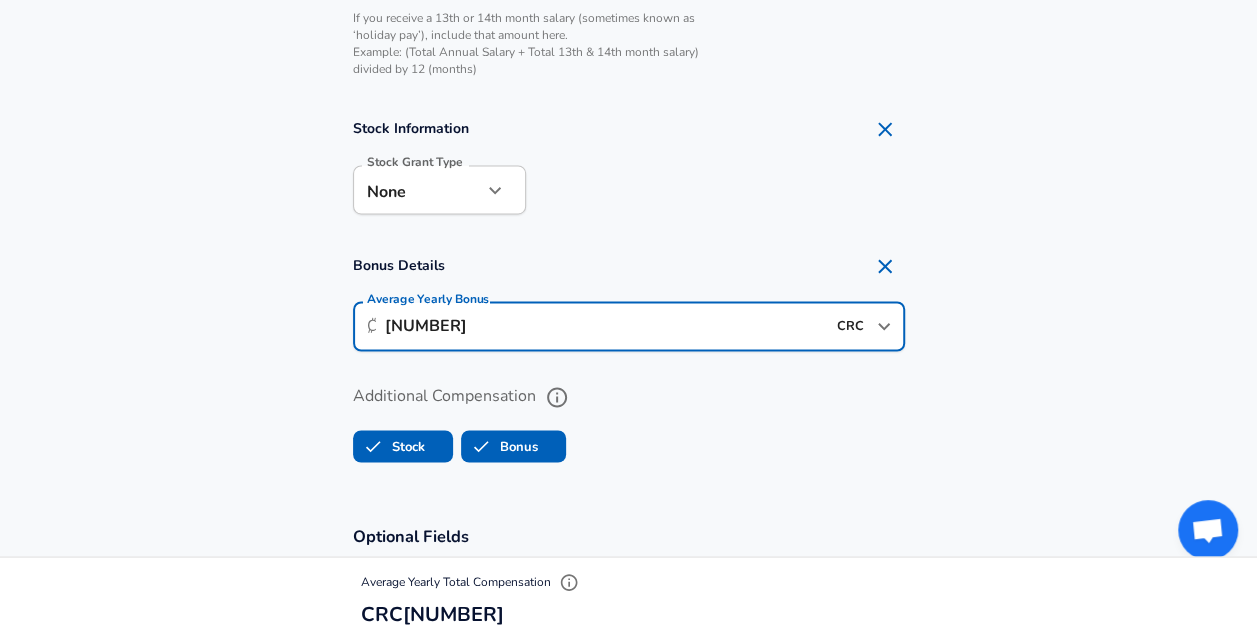 type on "[NUMBER]" 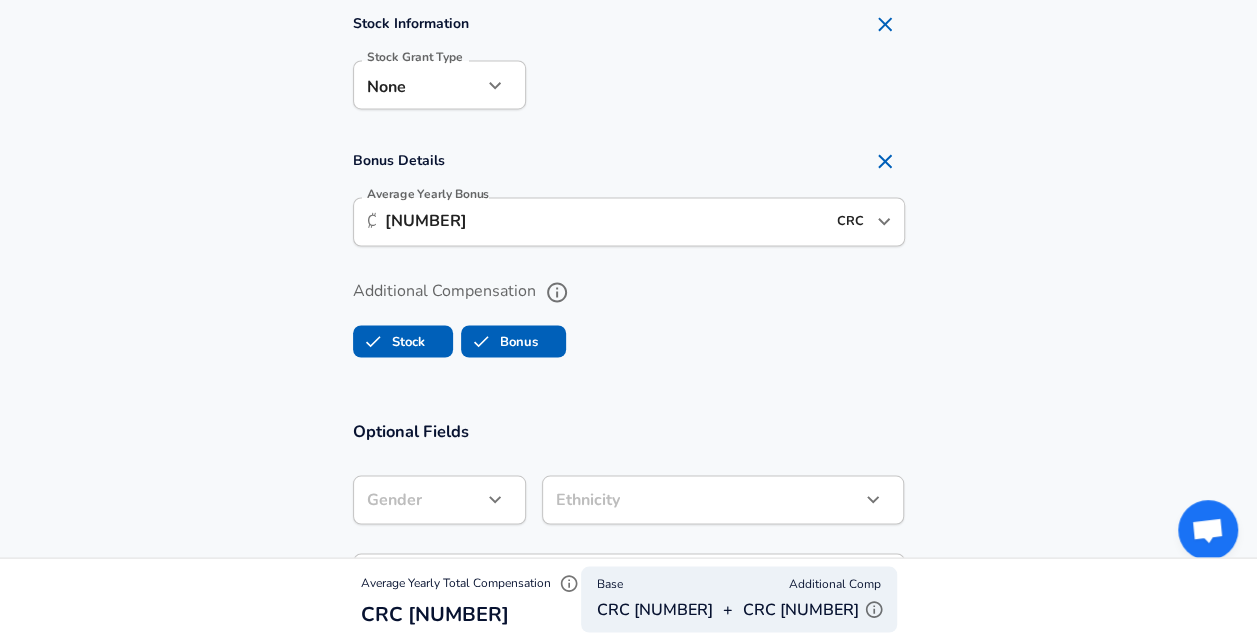 scroll, scrollTop: 1651, scrollLeft: 0, axis: vertical 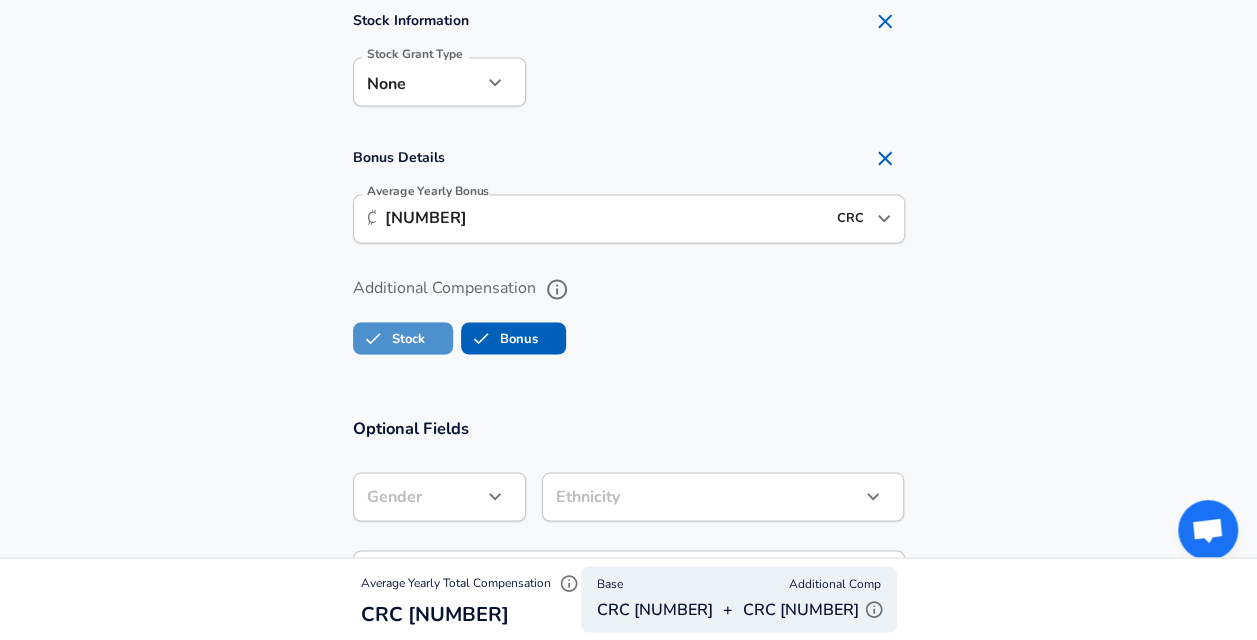 click on "Stock" at bounding box center [389, 338] 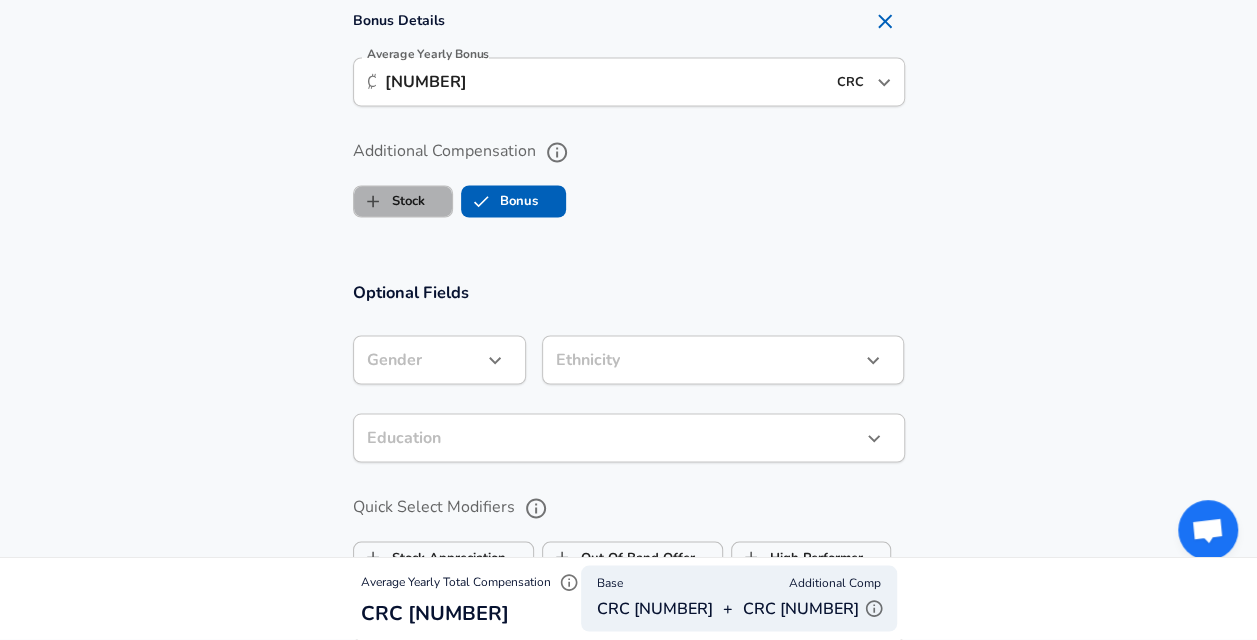 click on "Stock" at bounding box center (389, 201) 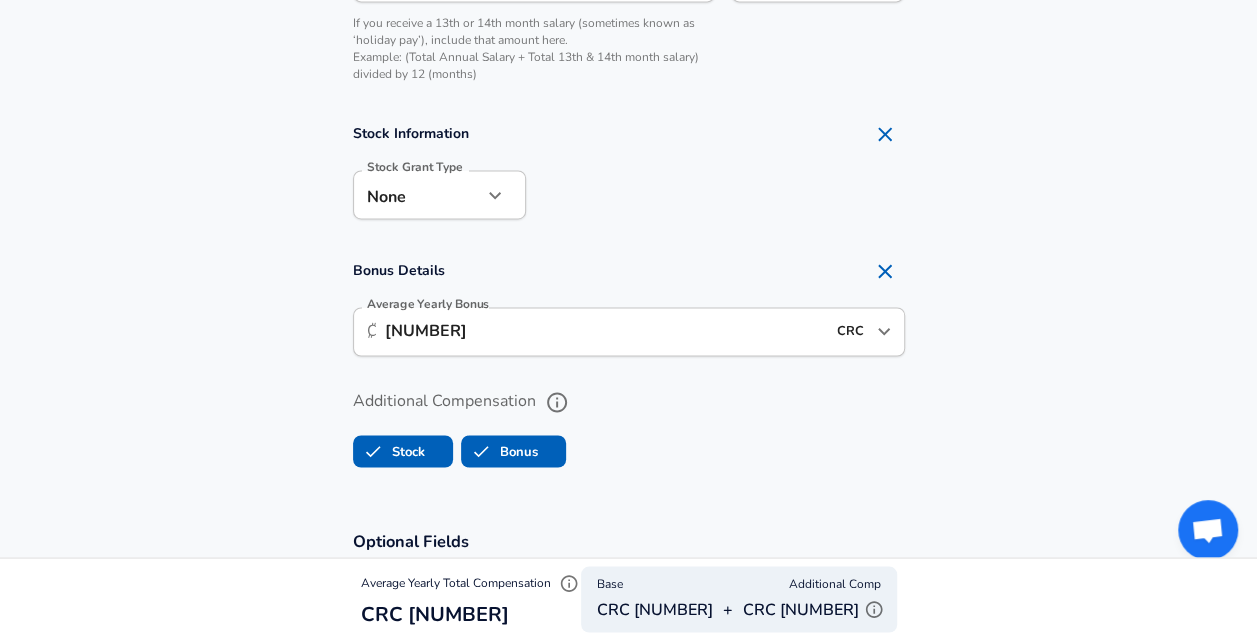 scroll, scrollTop: 1555, scrollLeft: 0, axis: vertical 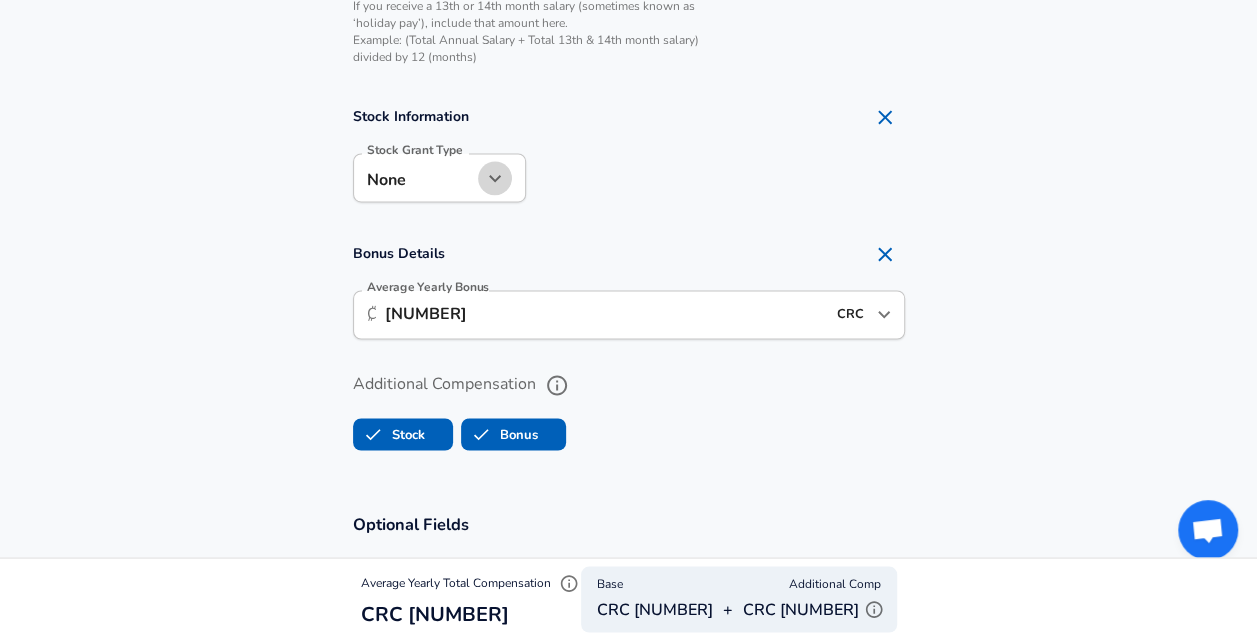 click 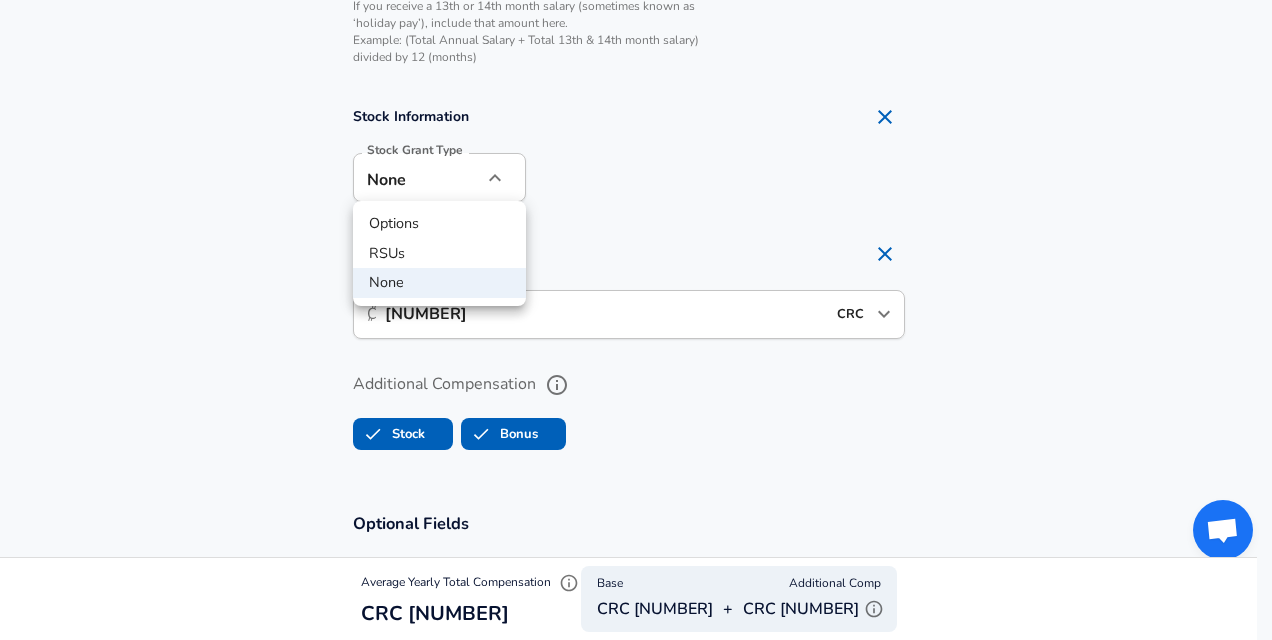 click at bounding box center (636, 320) 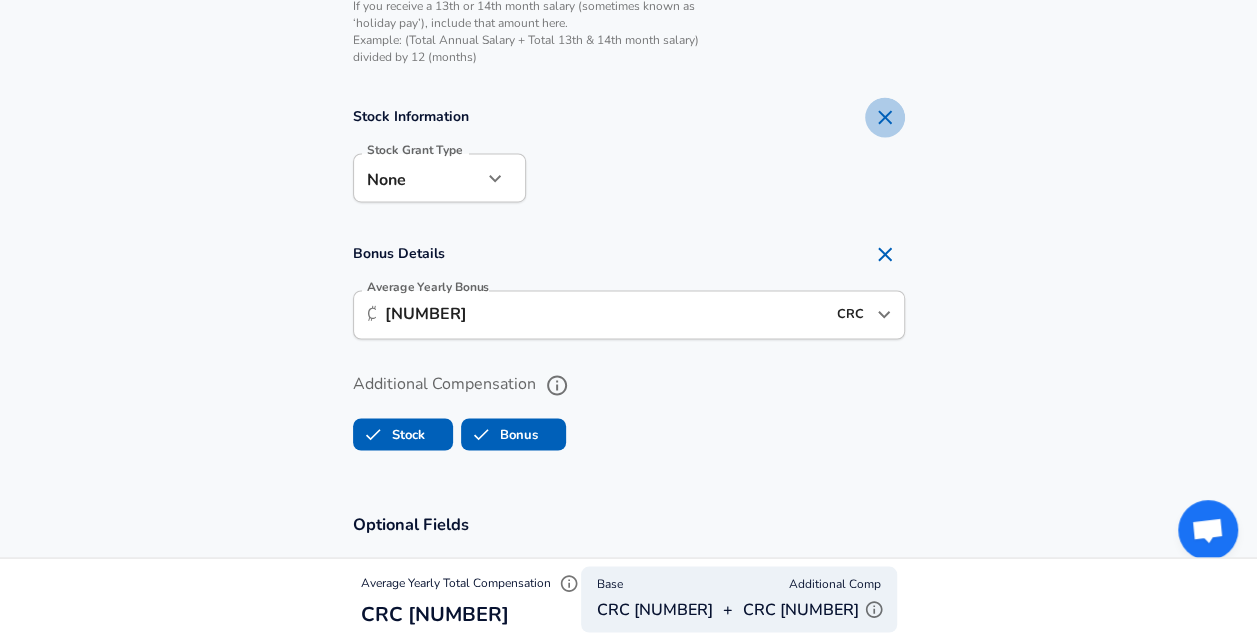 click 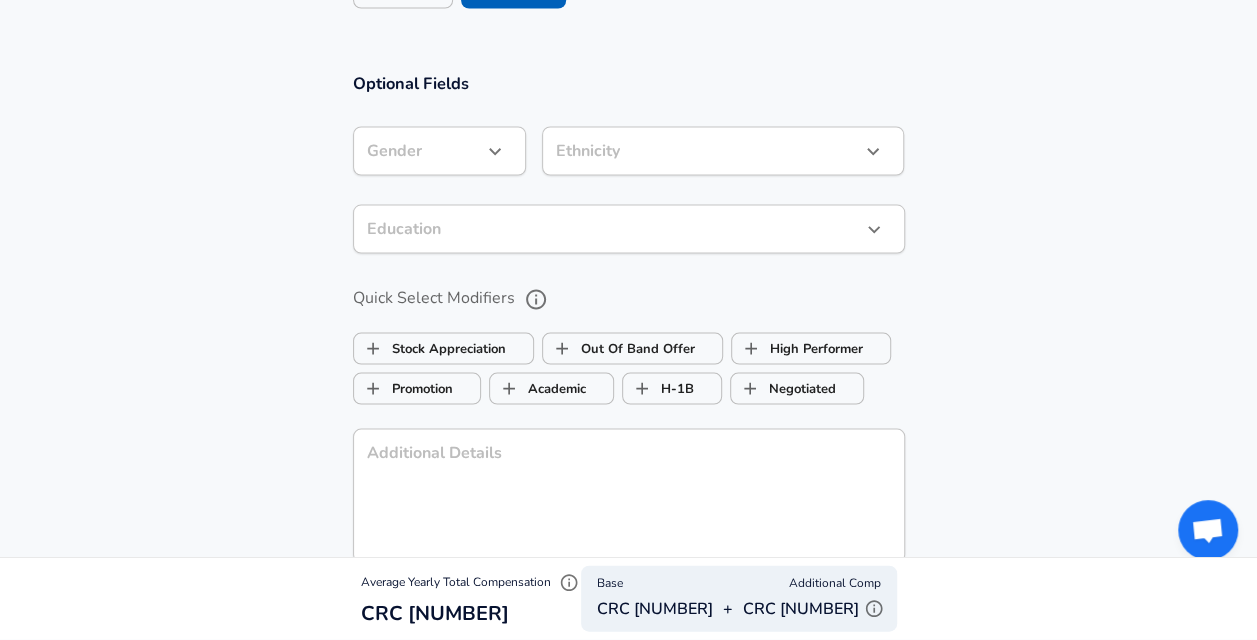 scroll, scrollTop: 1861, scrollLeft: 0, axis: vertical 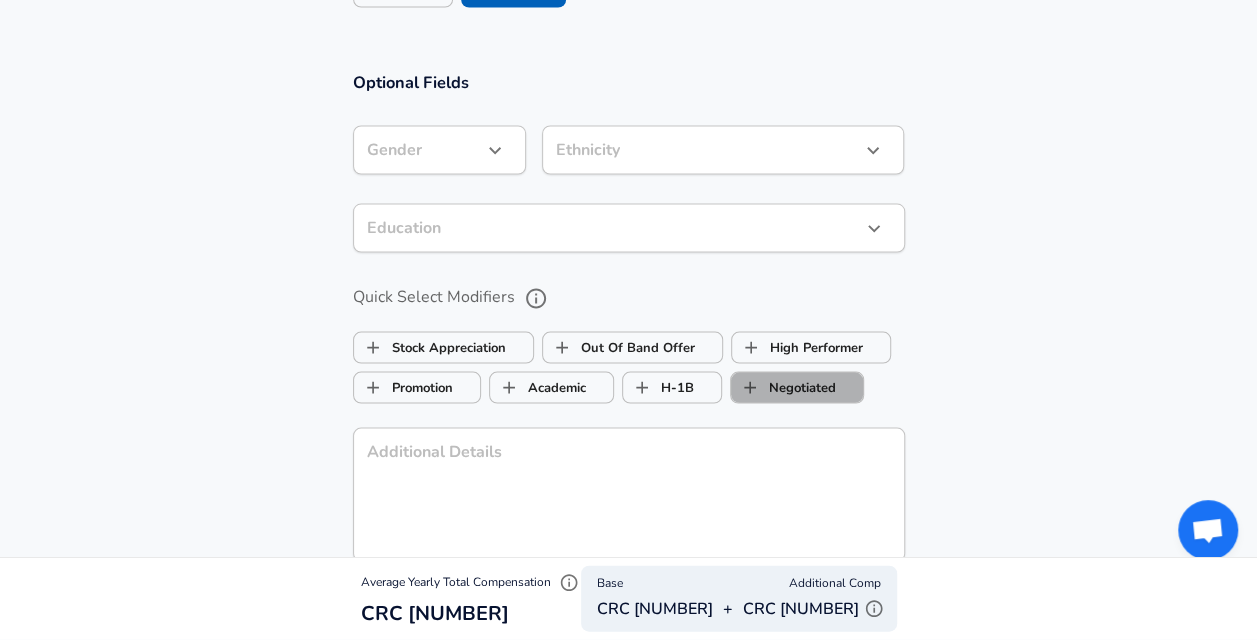 click on "Negotiated" at bounding box center (783, 387) 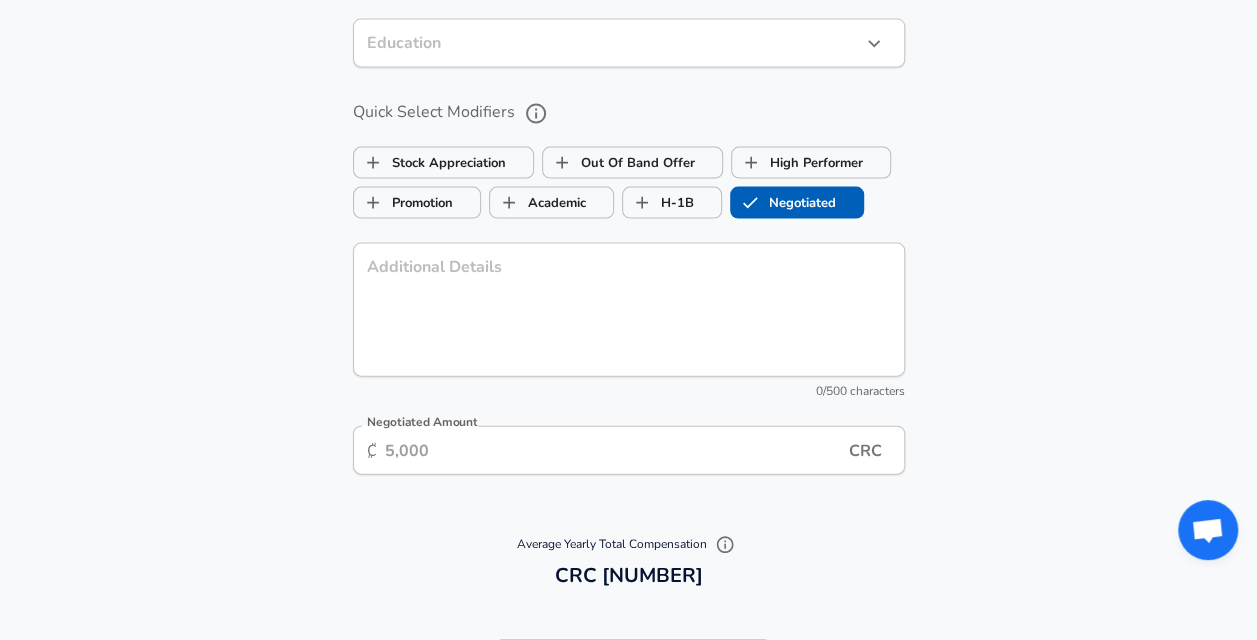 scroll, scrollTop: 2047, scrollLeft: 0, axis: vertical 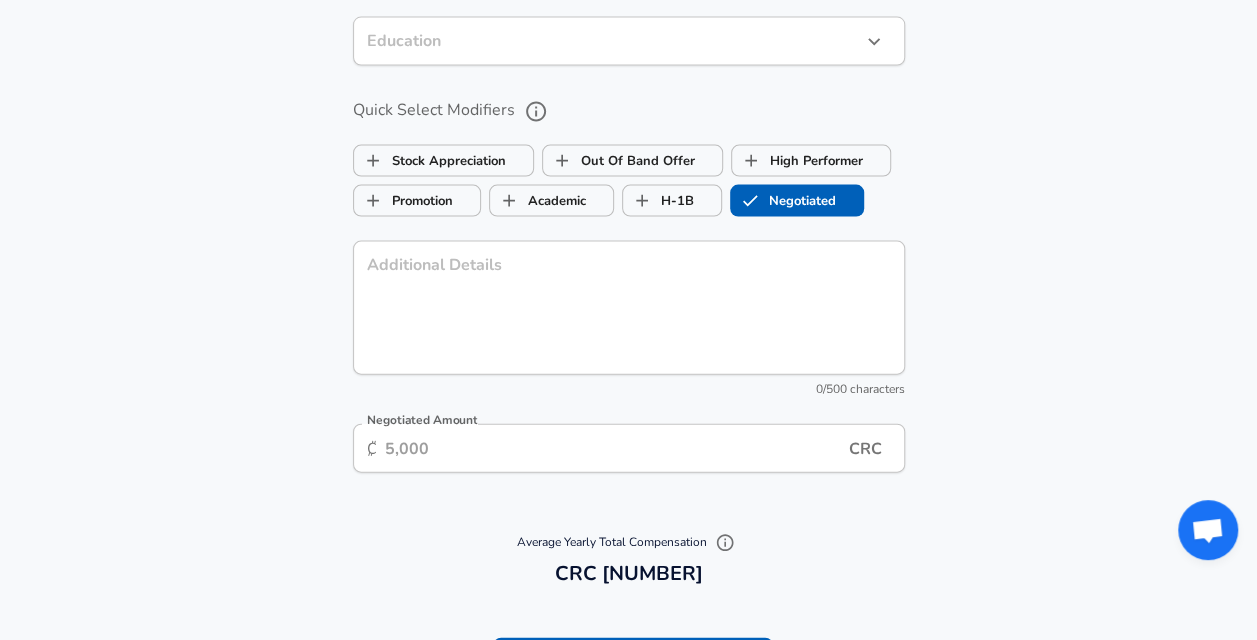 click on "Negotiated" at bounding box center [783, 201] 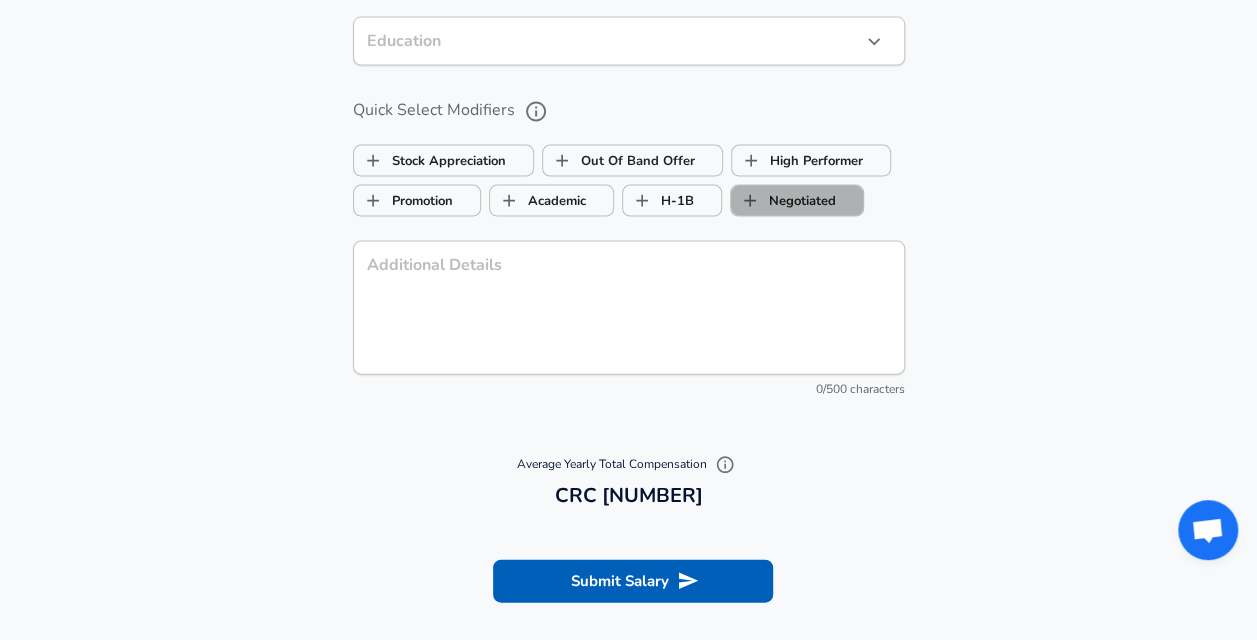 click on "Negotiated" at bounding box center (783, 201) 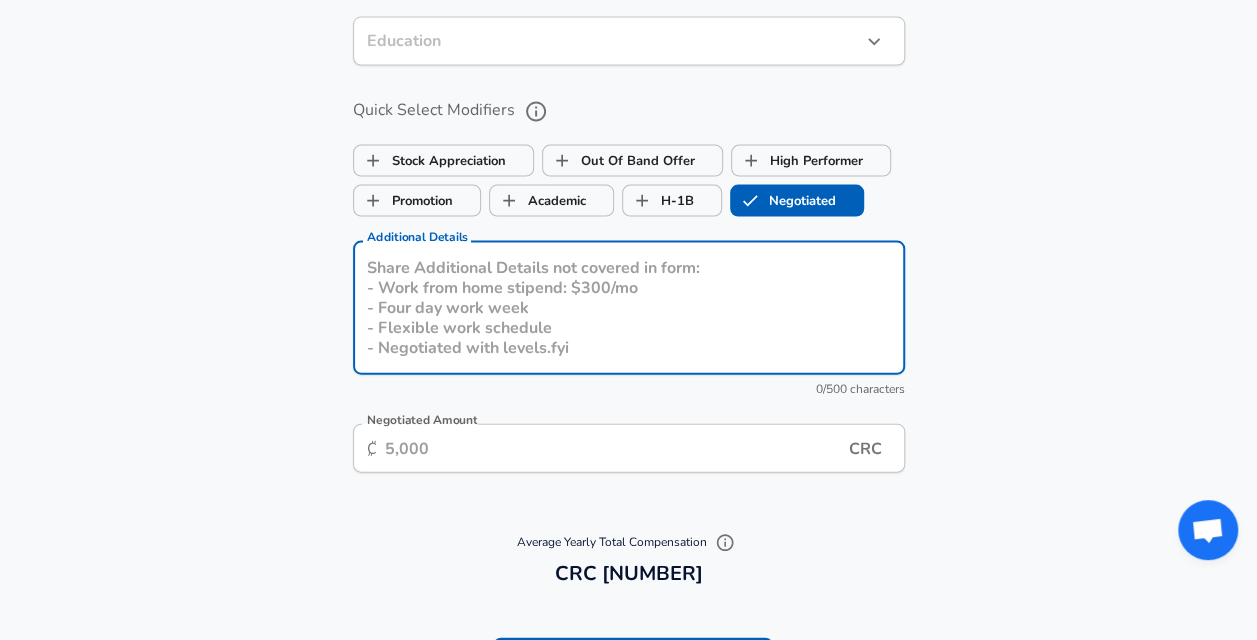 click on "Additional Details" at bounding box center (629, 308) 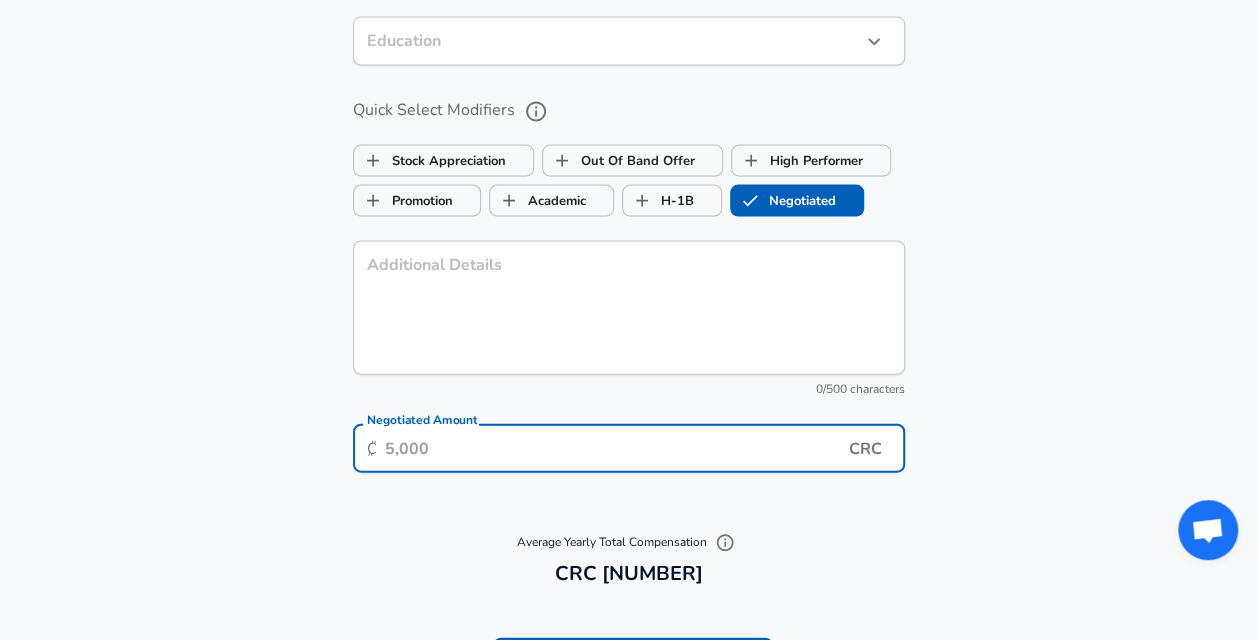 click on "Negotiated Amount" at bounding box center [617, 448] 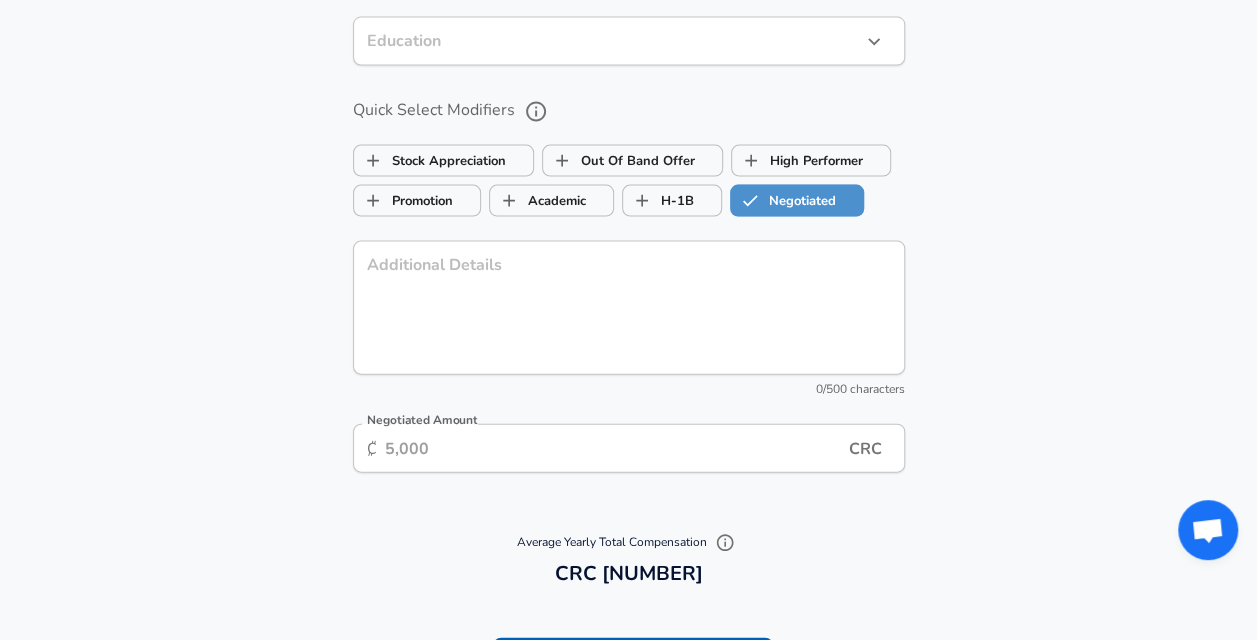 click on "Negotiated" at bounding box center (783, 201) 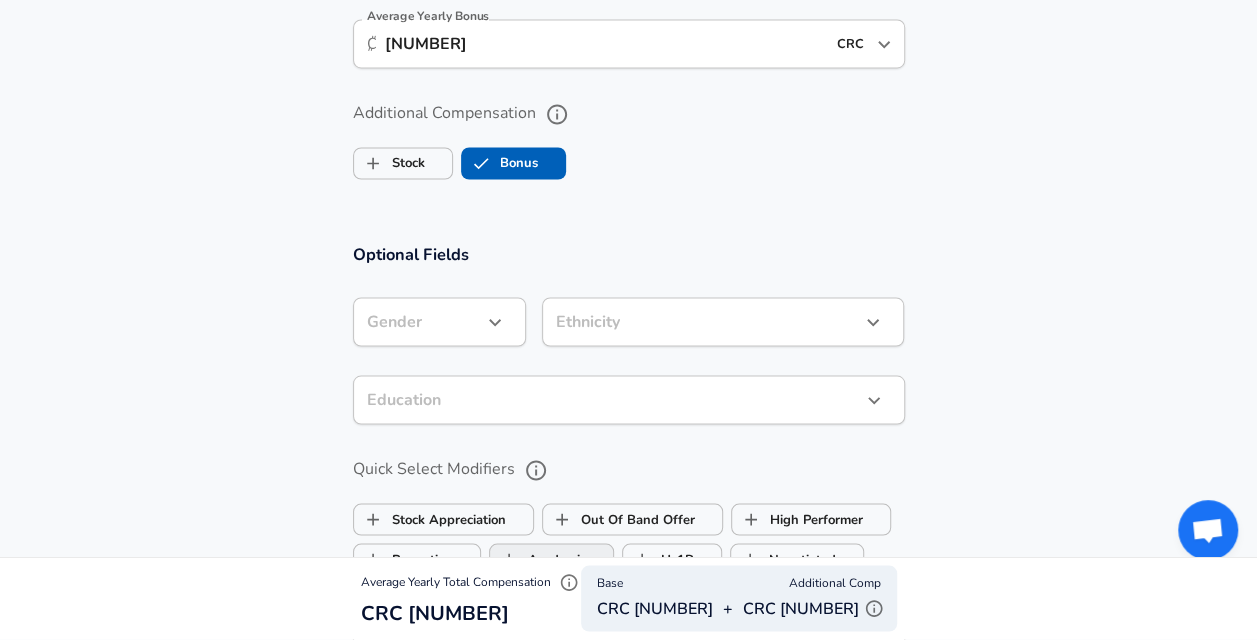 scroll, scrollTop: 1677, scrollLeft: 0, axis: vertical 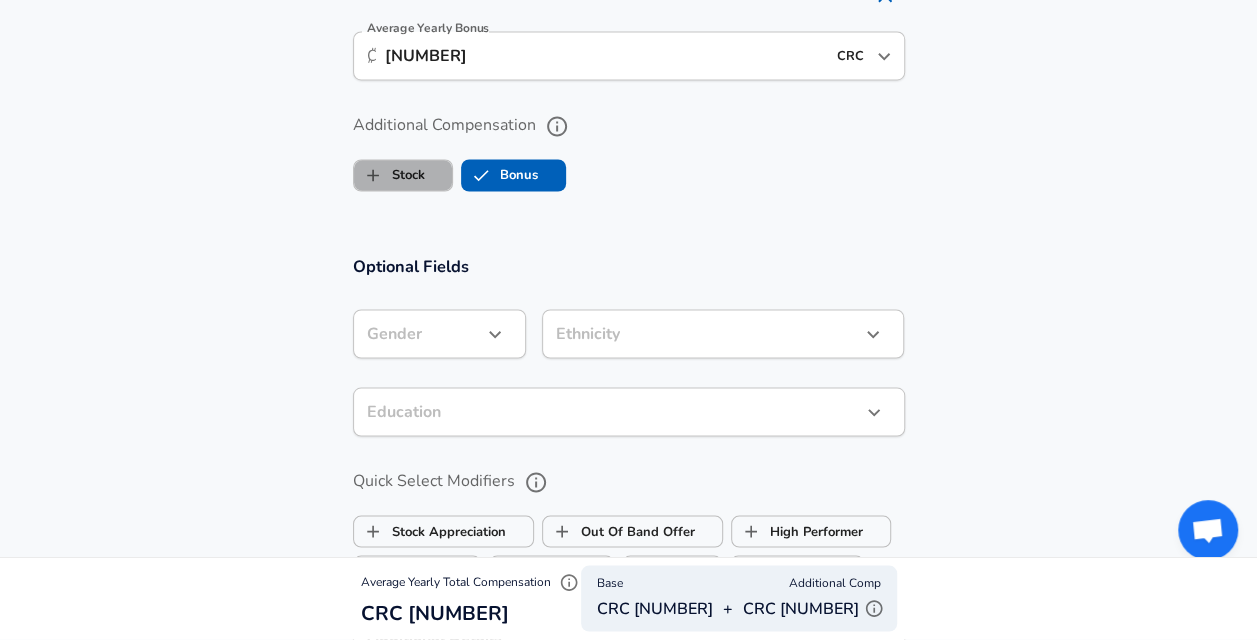 click on "Stock" at bounding box center [389, 175] 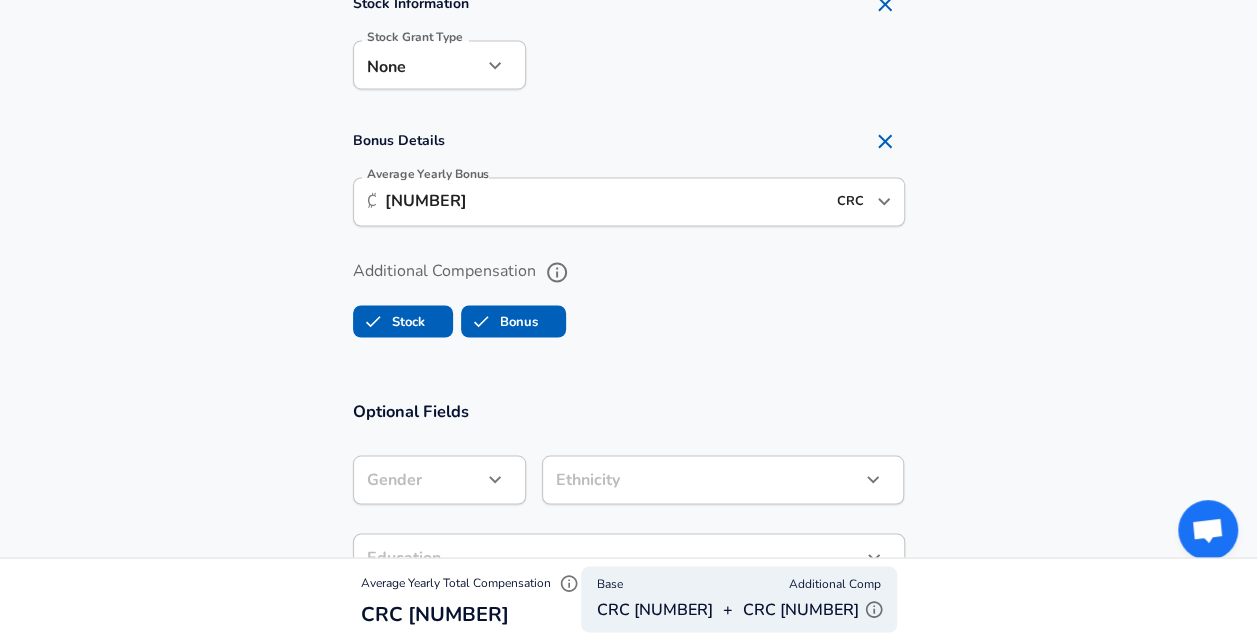 scroll, scrollTop: 1666, scrollLeft: 0, axis: vertical 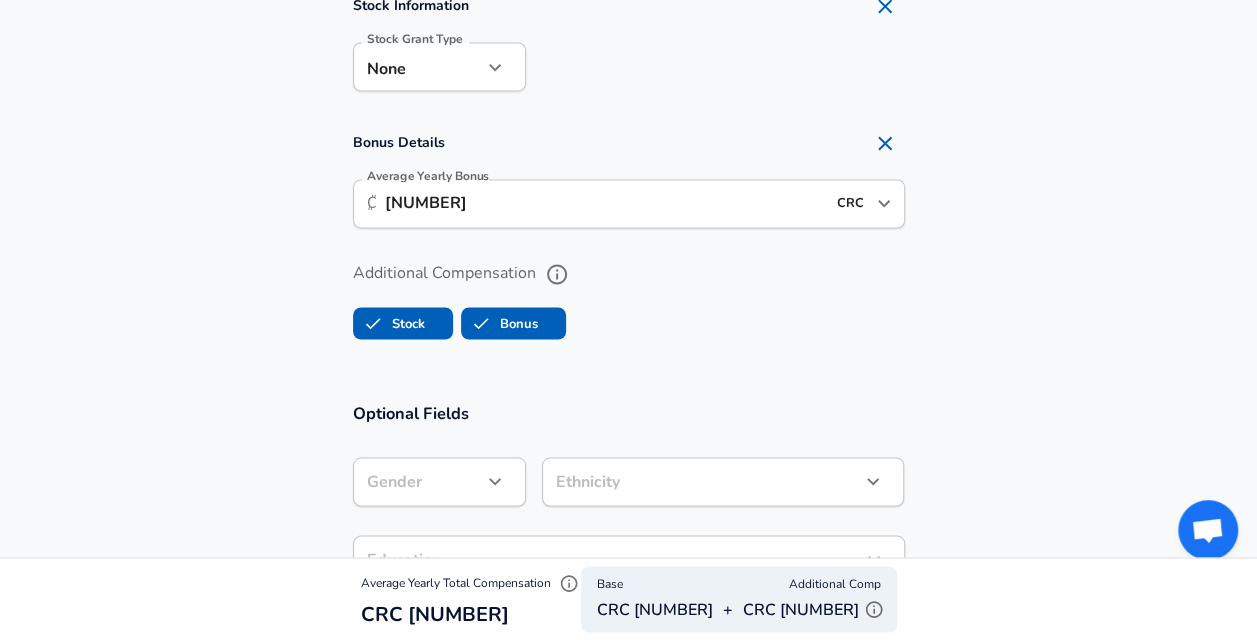 click 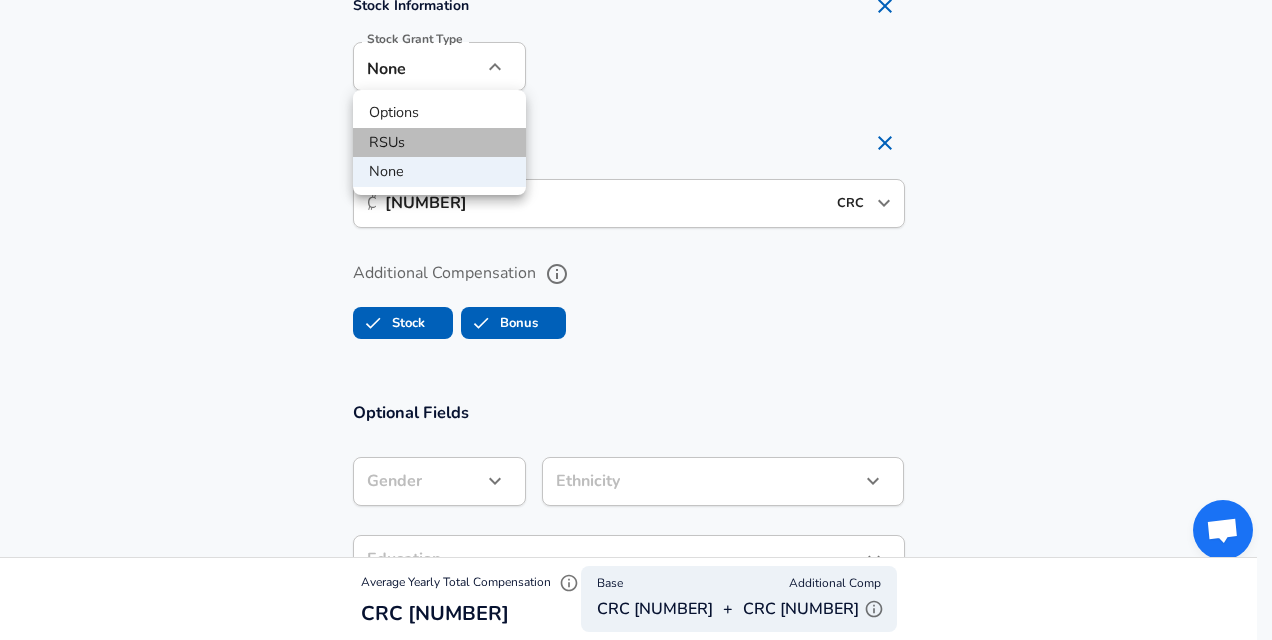 click on "RSUs" at bounding box center (439, 143) 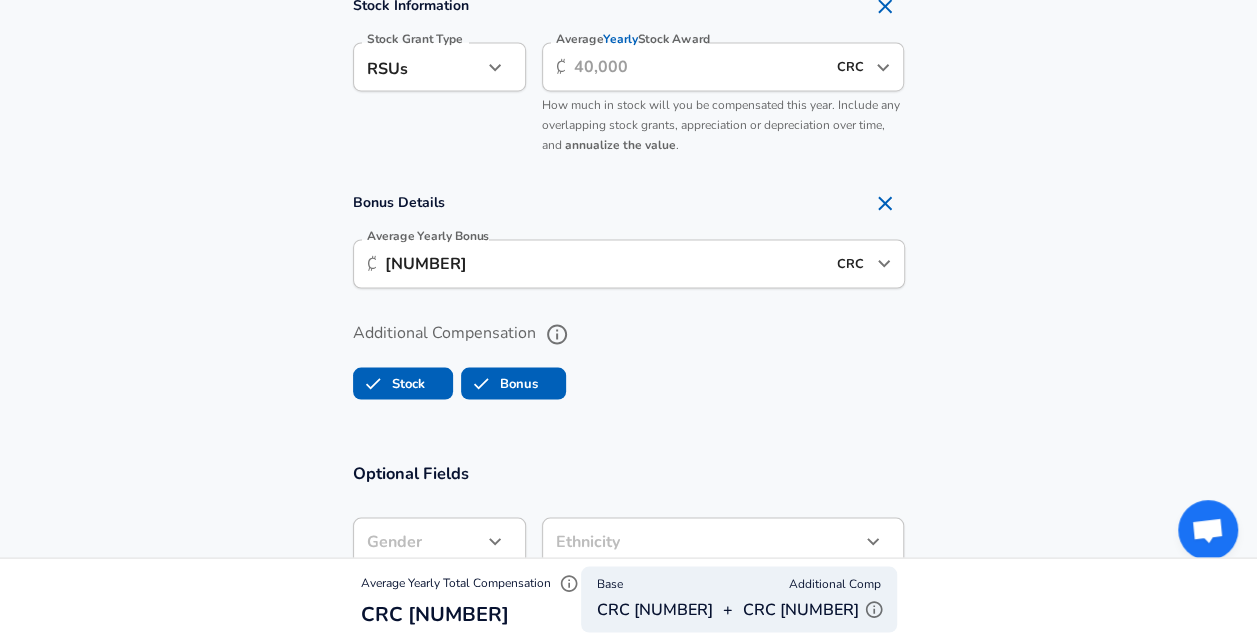 click on "Average  Yearly  Stock Award" at bounding box center [699, 66] 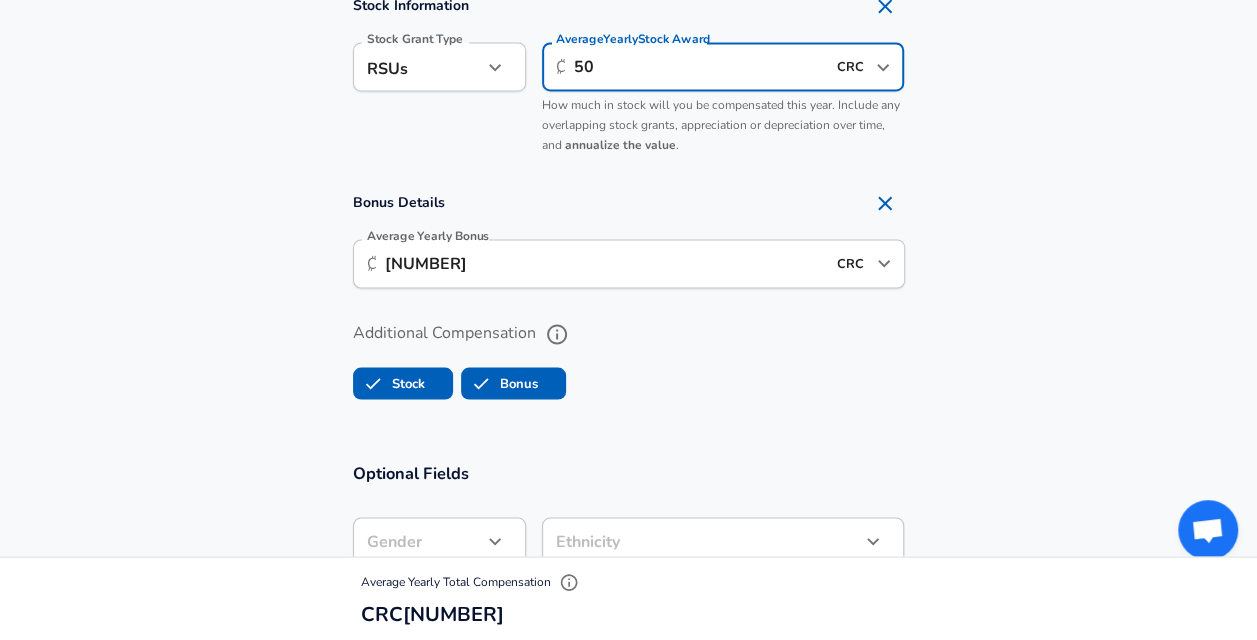 type on "5" 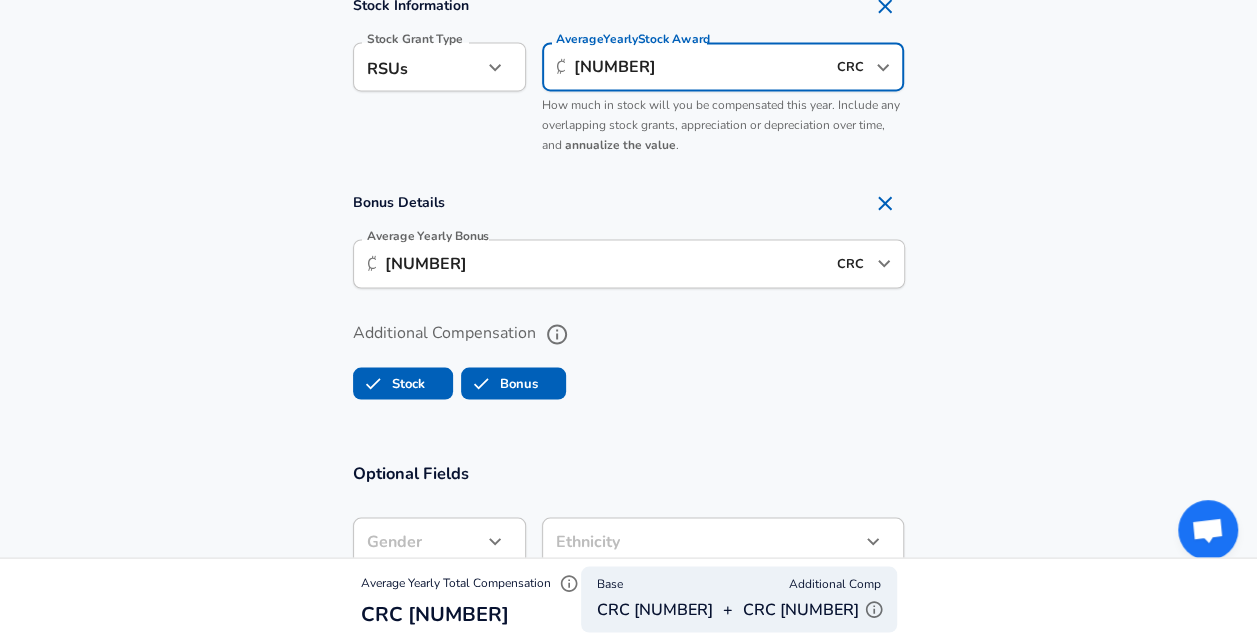 type on "[NUMBER]" 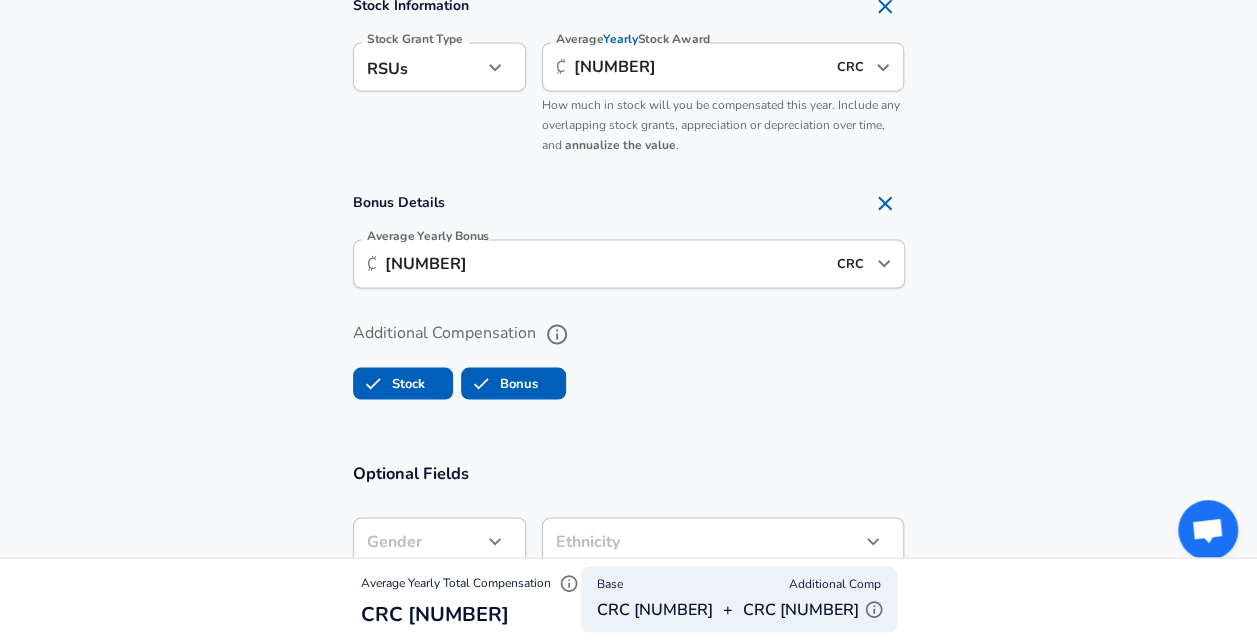 click on "How much in stock will you be compensated this year. Include any overlapping stock grants, appreciation or depreciation over time, and   annualize the value ." at bounding box center (723, 126) 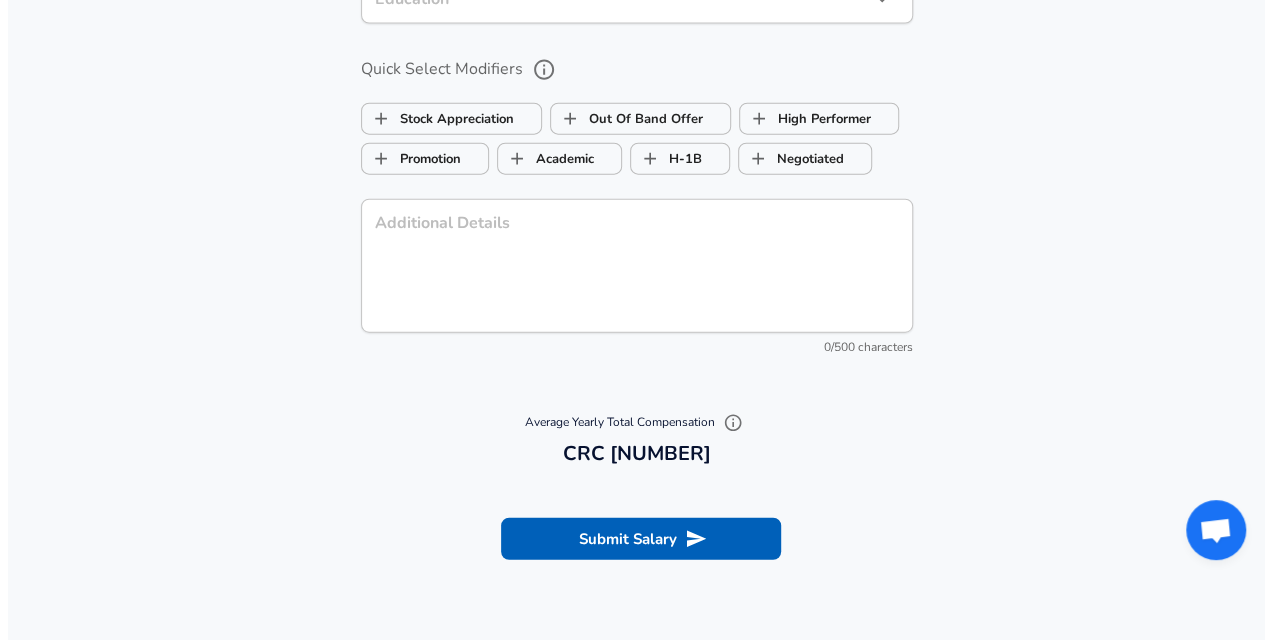 scroll, scrollTop: 2288, scrollLeft: 0, axis: vertical 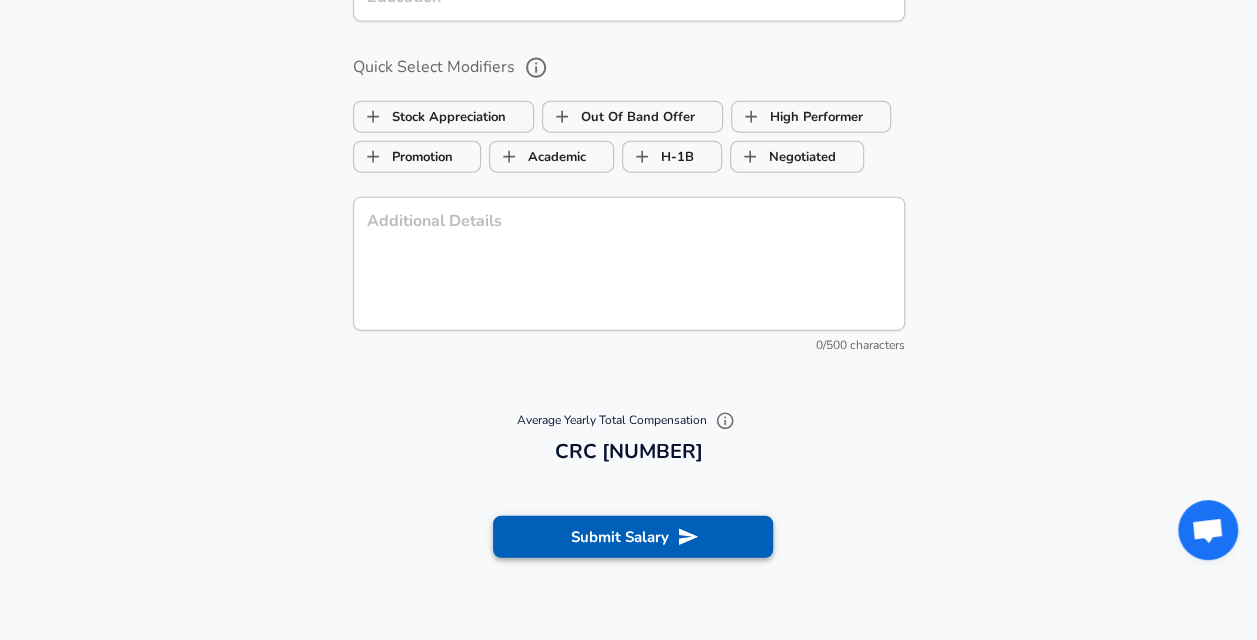 click 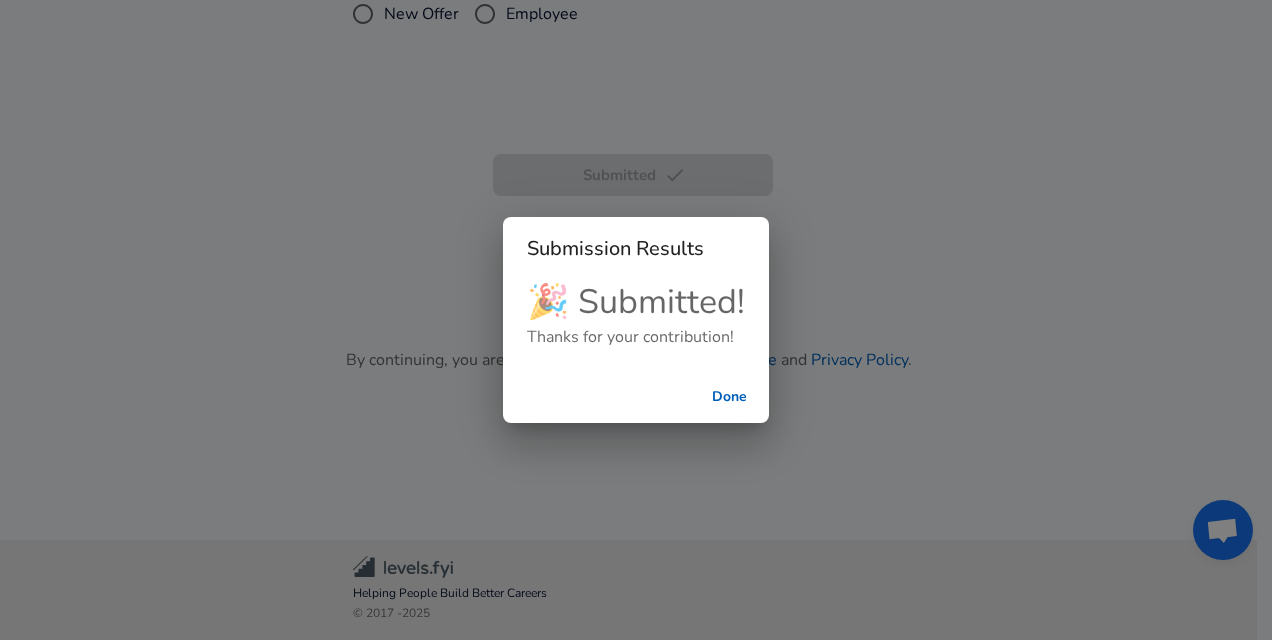 scroll, scrollTop: 522, scrollLeft: 0, axis: vertical 